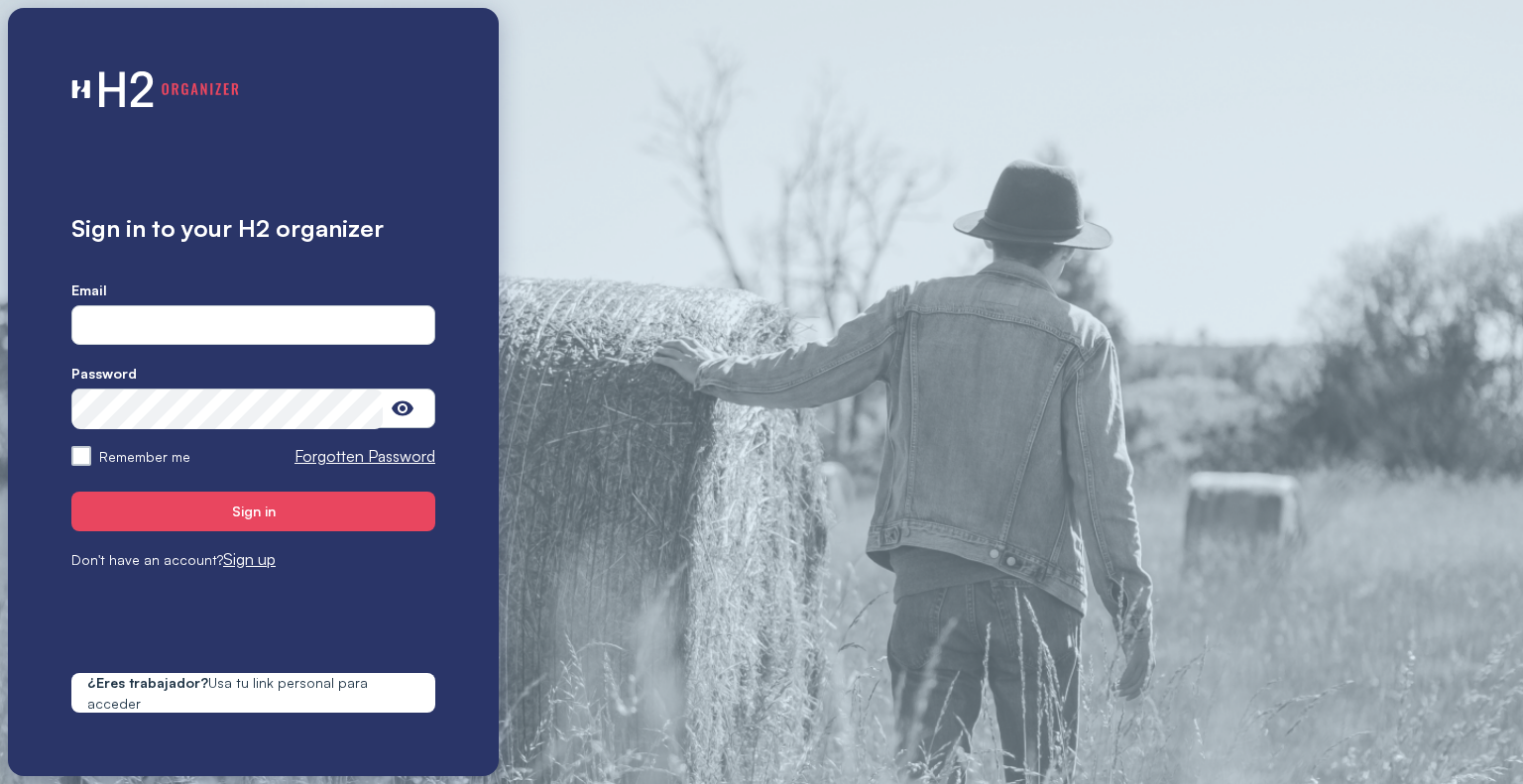 scroll, scrollTop: 0, scrollLeft: 0, axis: both 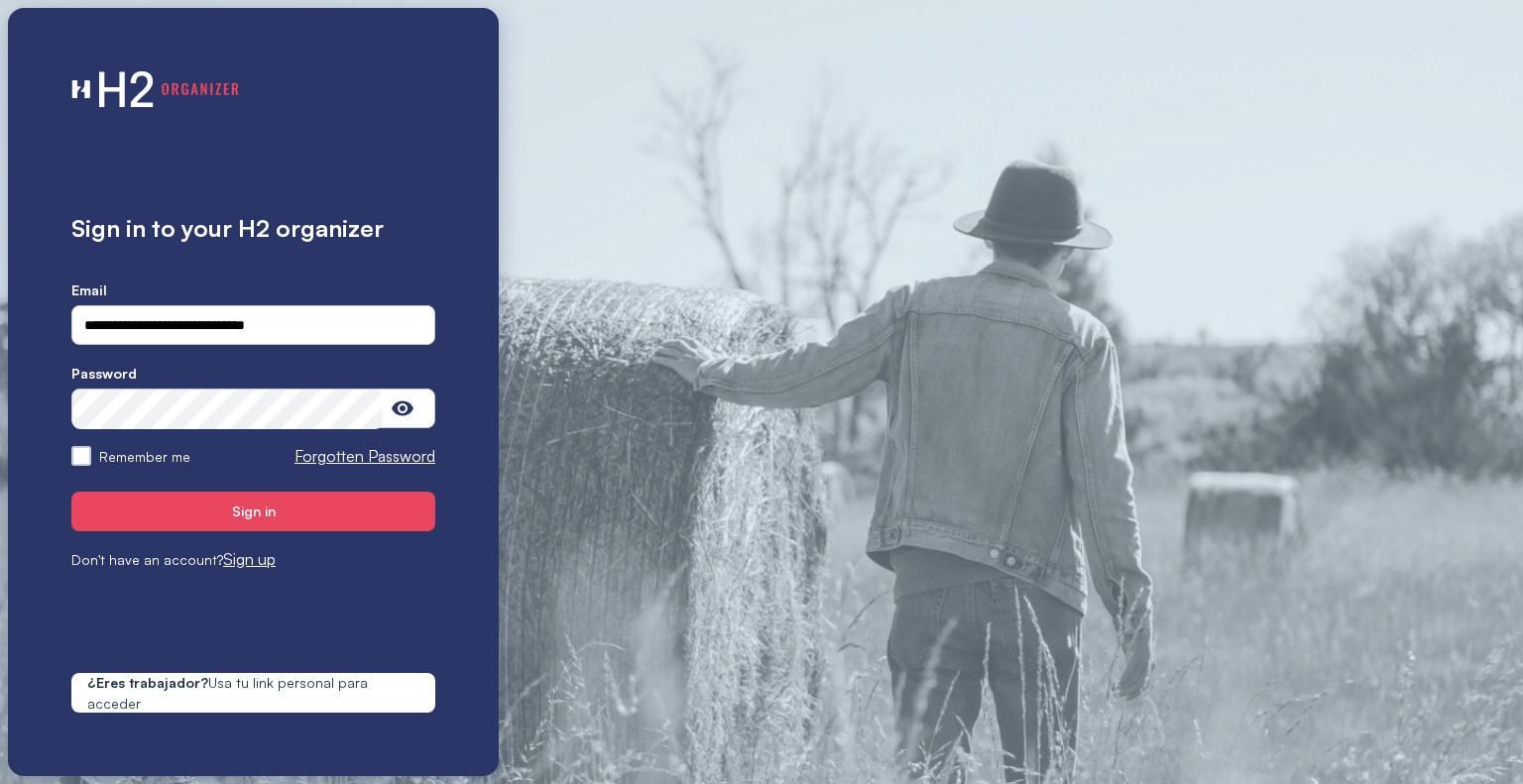 click on "Remember me" at bounding box center [81, 456] 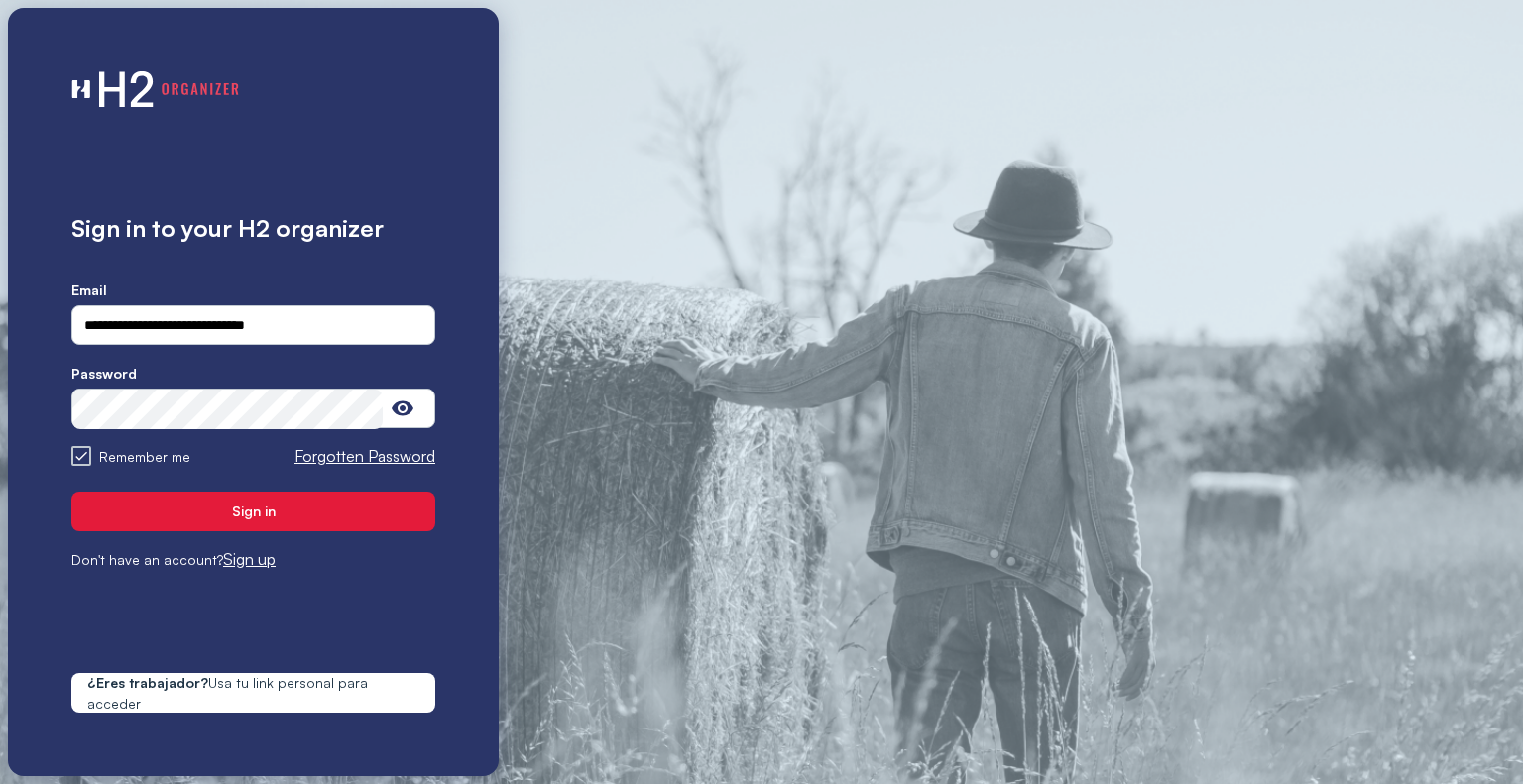 click on "Sign in" at bounding box center [253, 510] 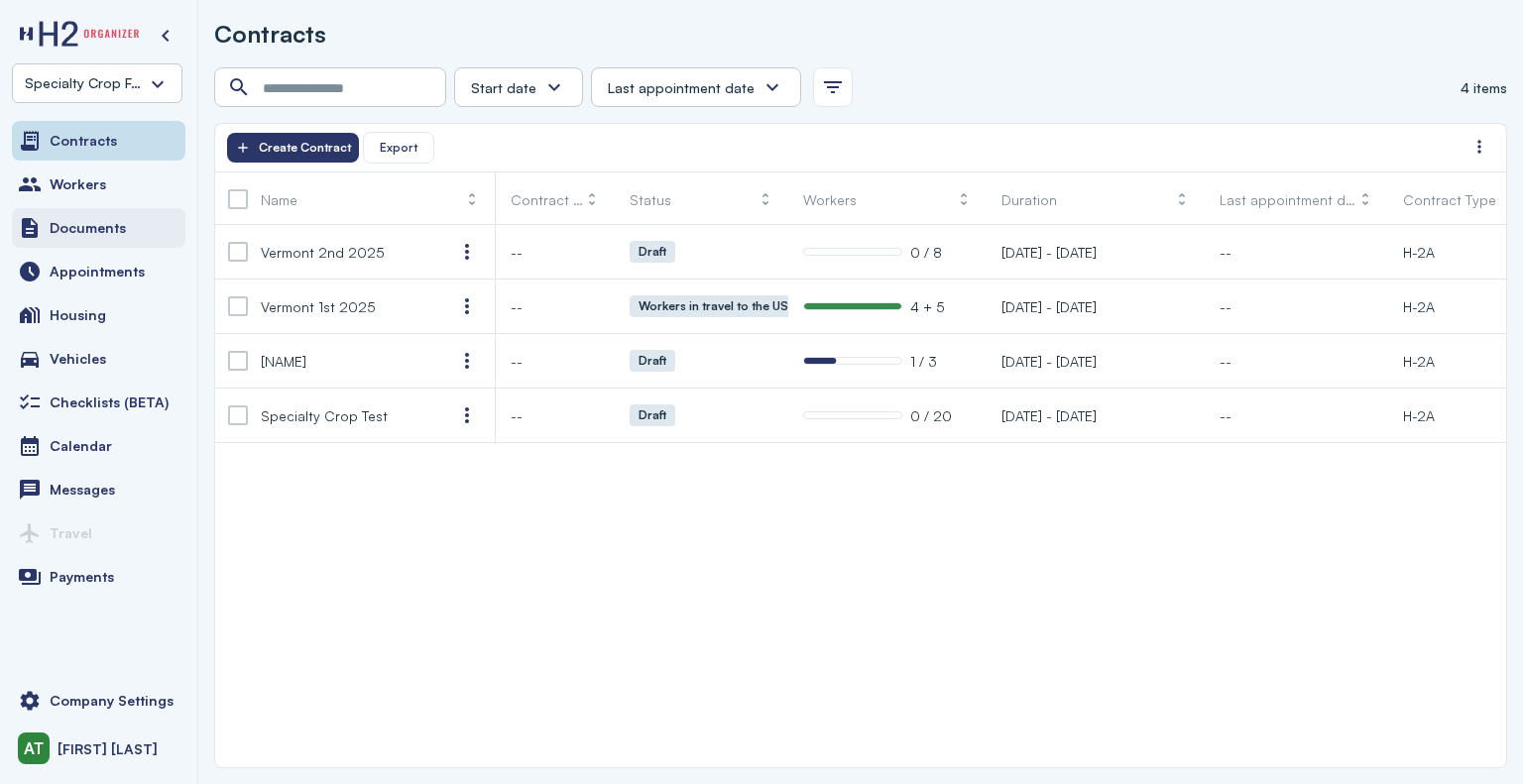 click on "Documents" at bounding box center [87, 228] 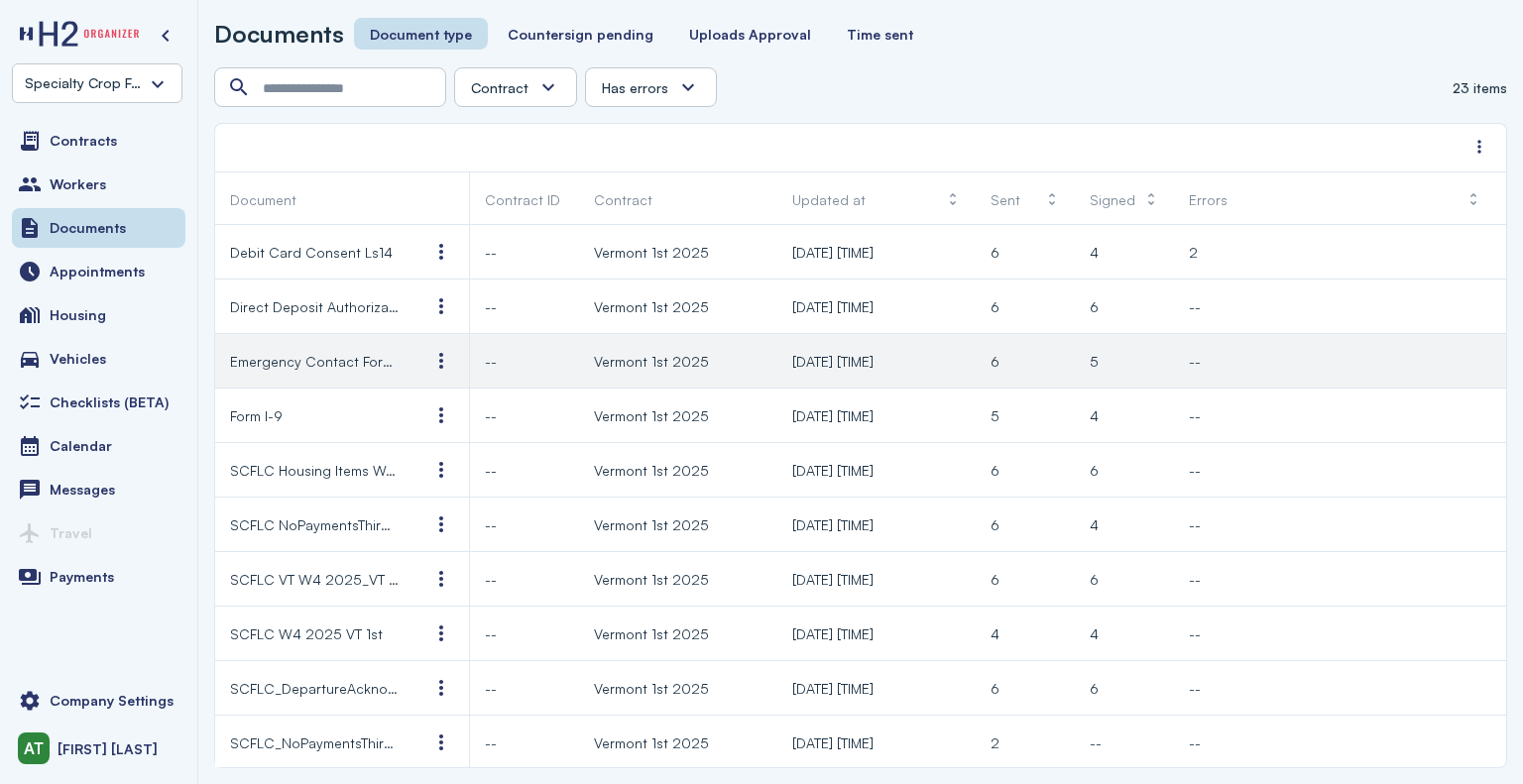 click on "Emergency Contact Form / Contacto en Caso de Emergenica - Eng / Span" at bounding box center [314, 361] 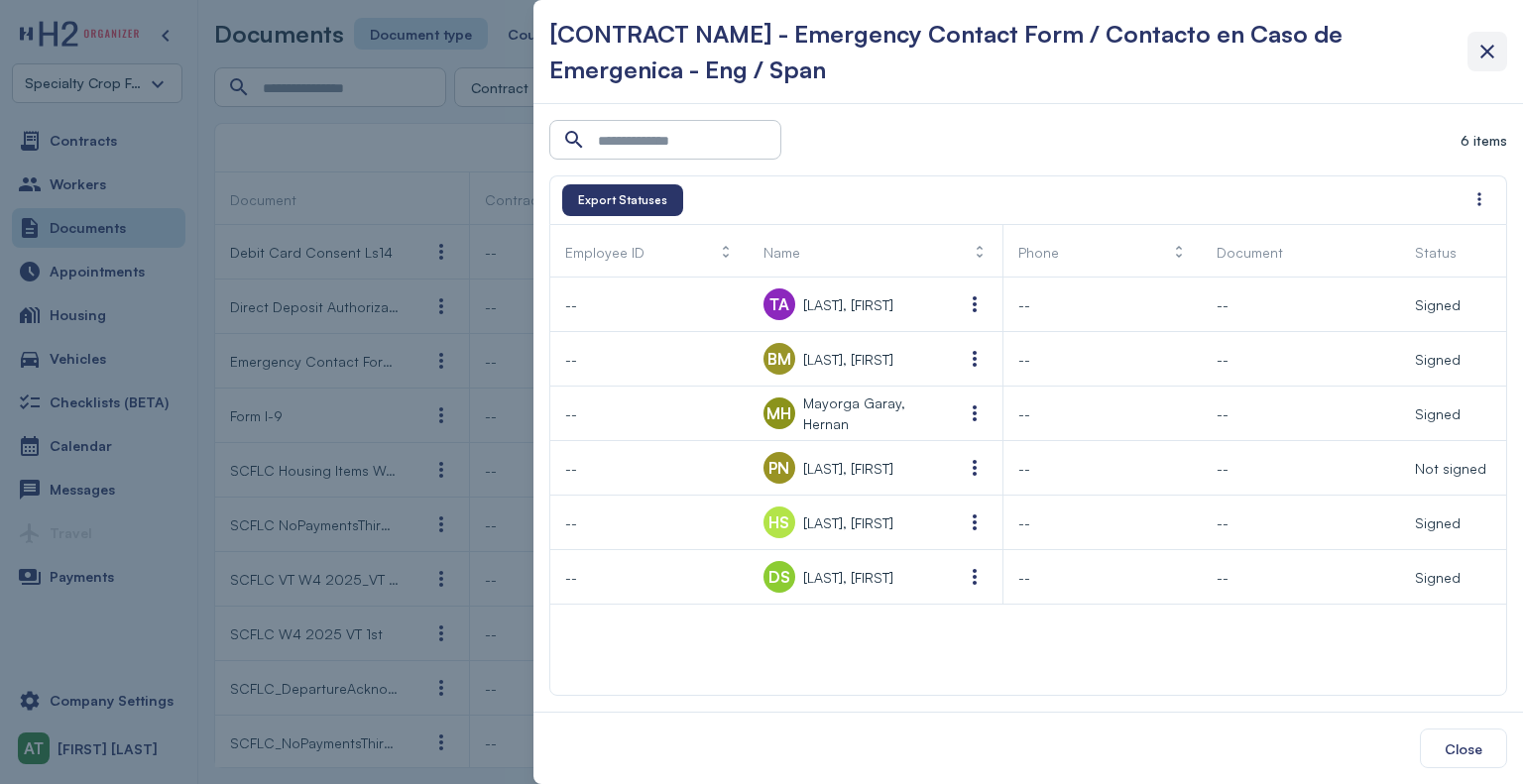 click at bounding box center [1487, 52] 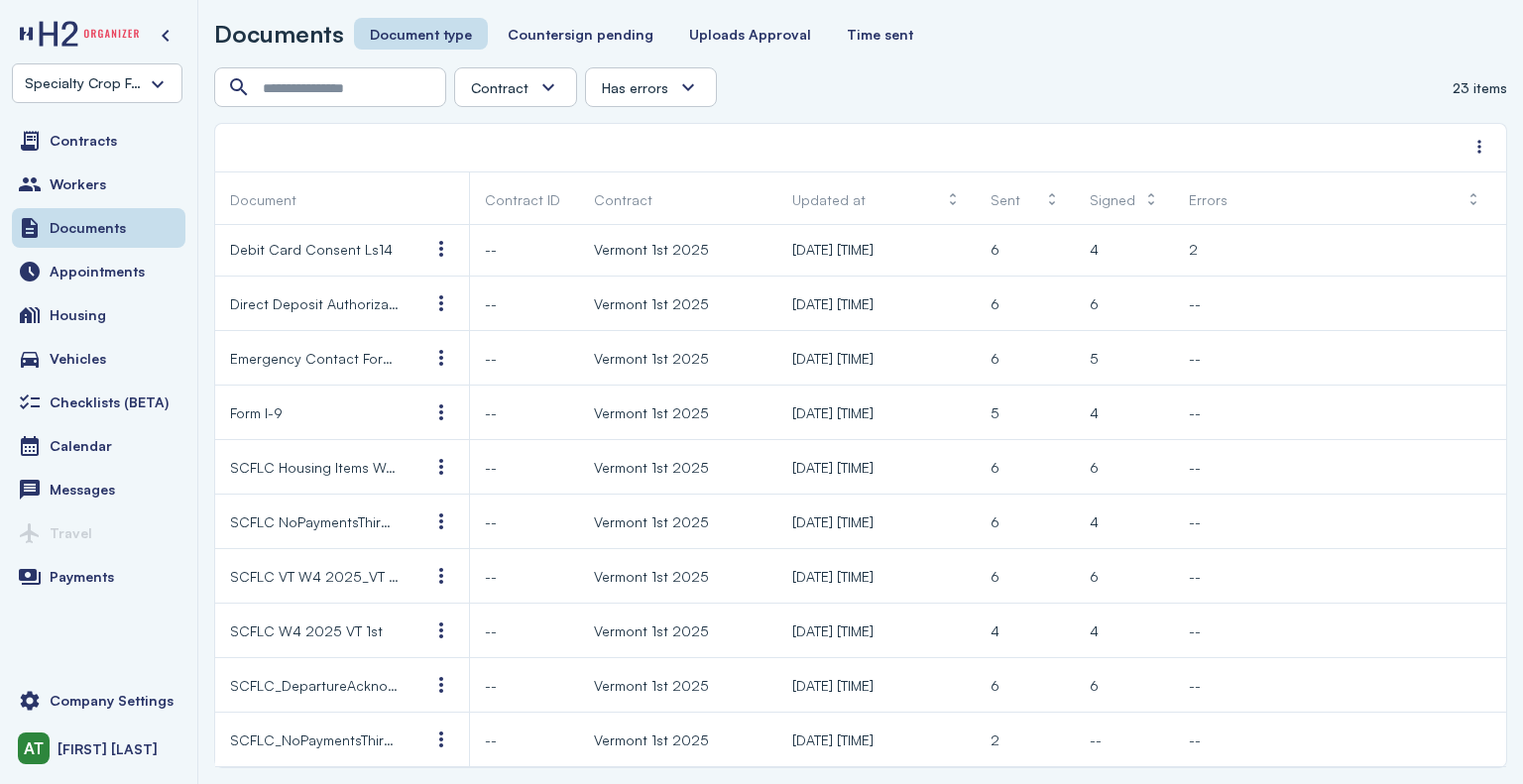 scroll, scrollTop: 0, scrollLeft: 0, axis: both 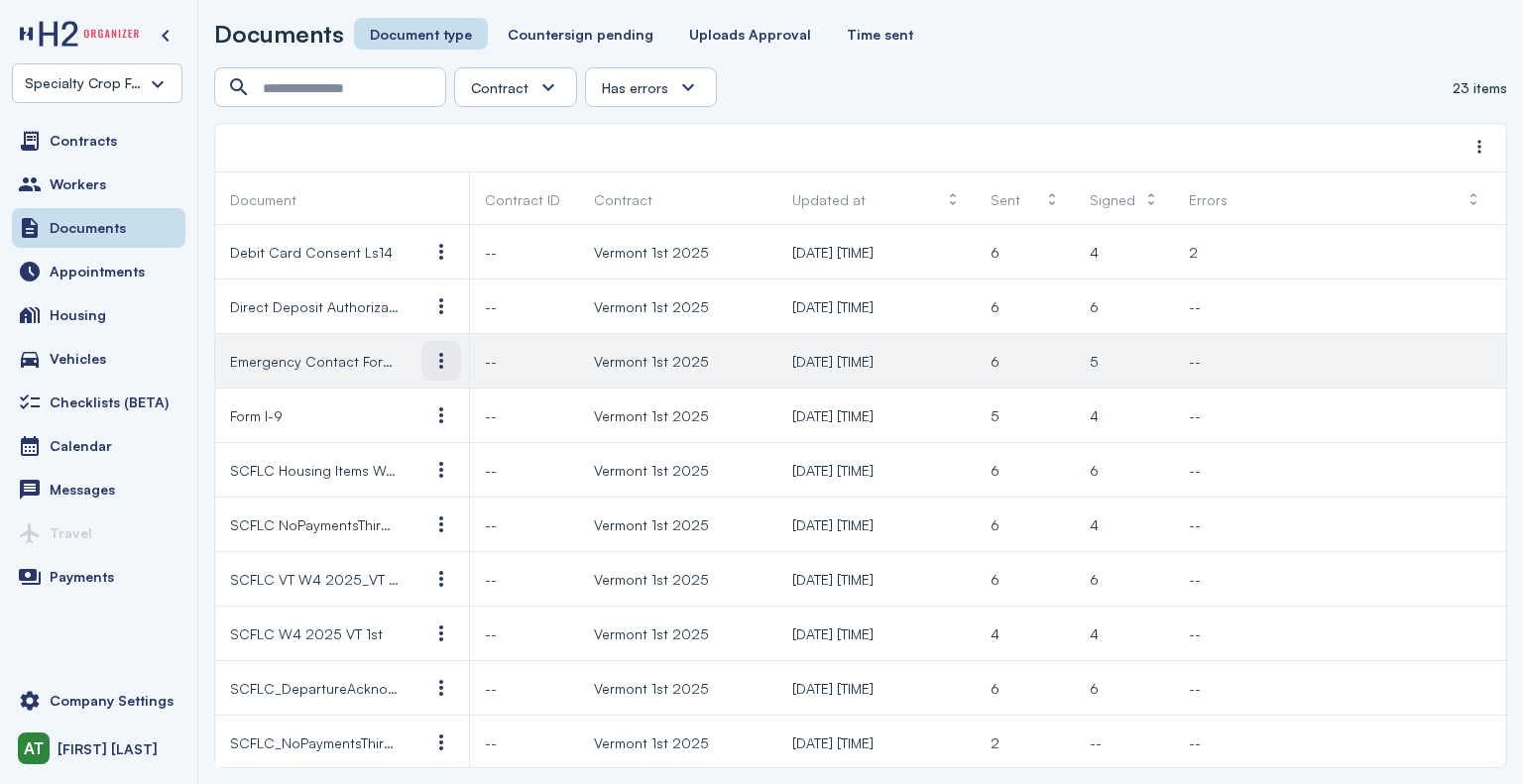click at bounding box center (441, 361) 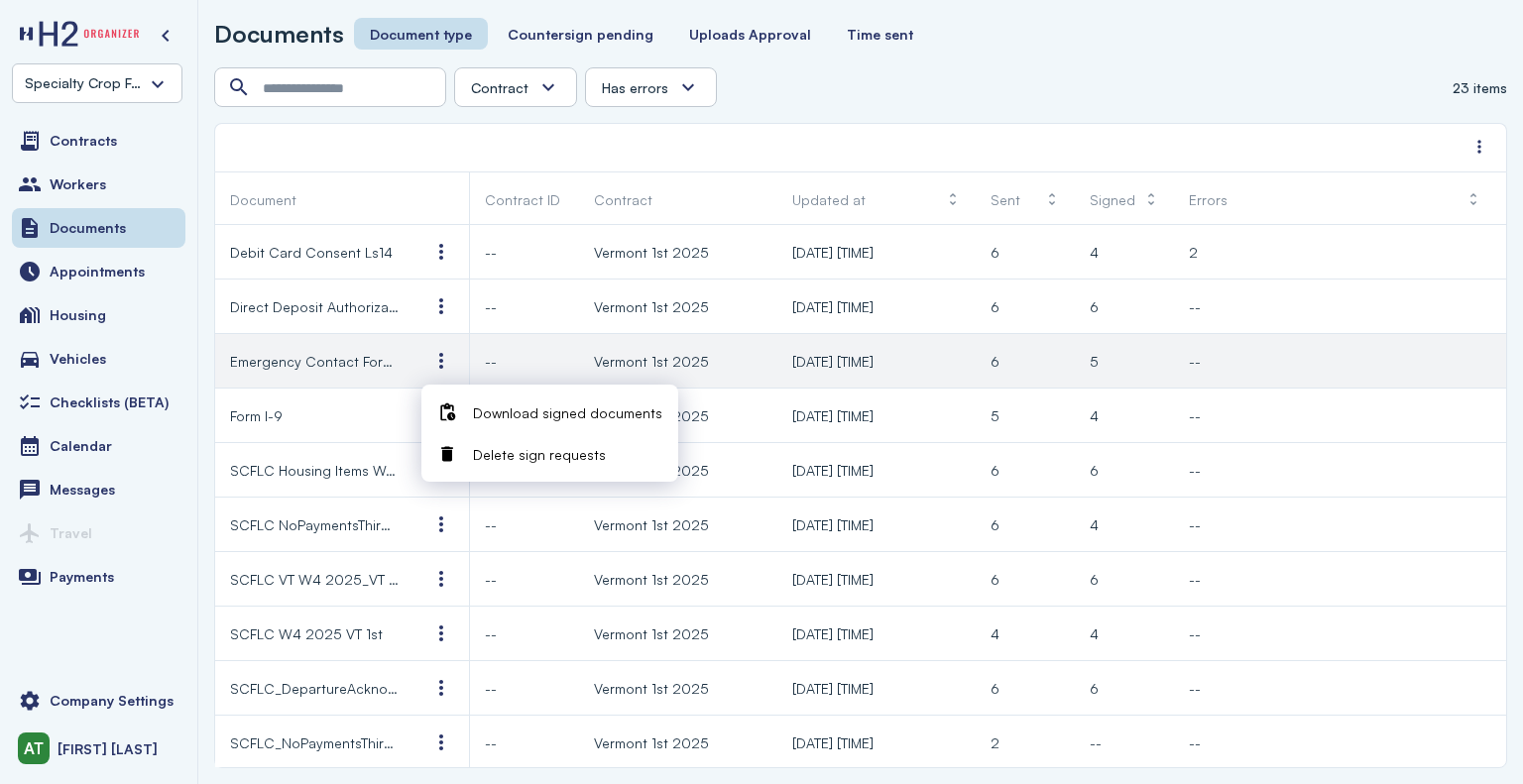 click on "Emergency Contact Form / Contacto en Caso de Emergenica - Eng / Span" at bounding box center (314, 361) 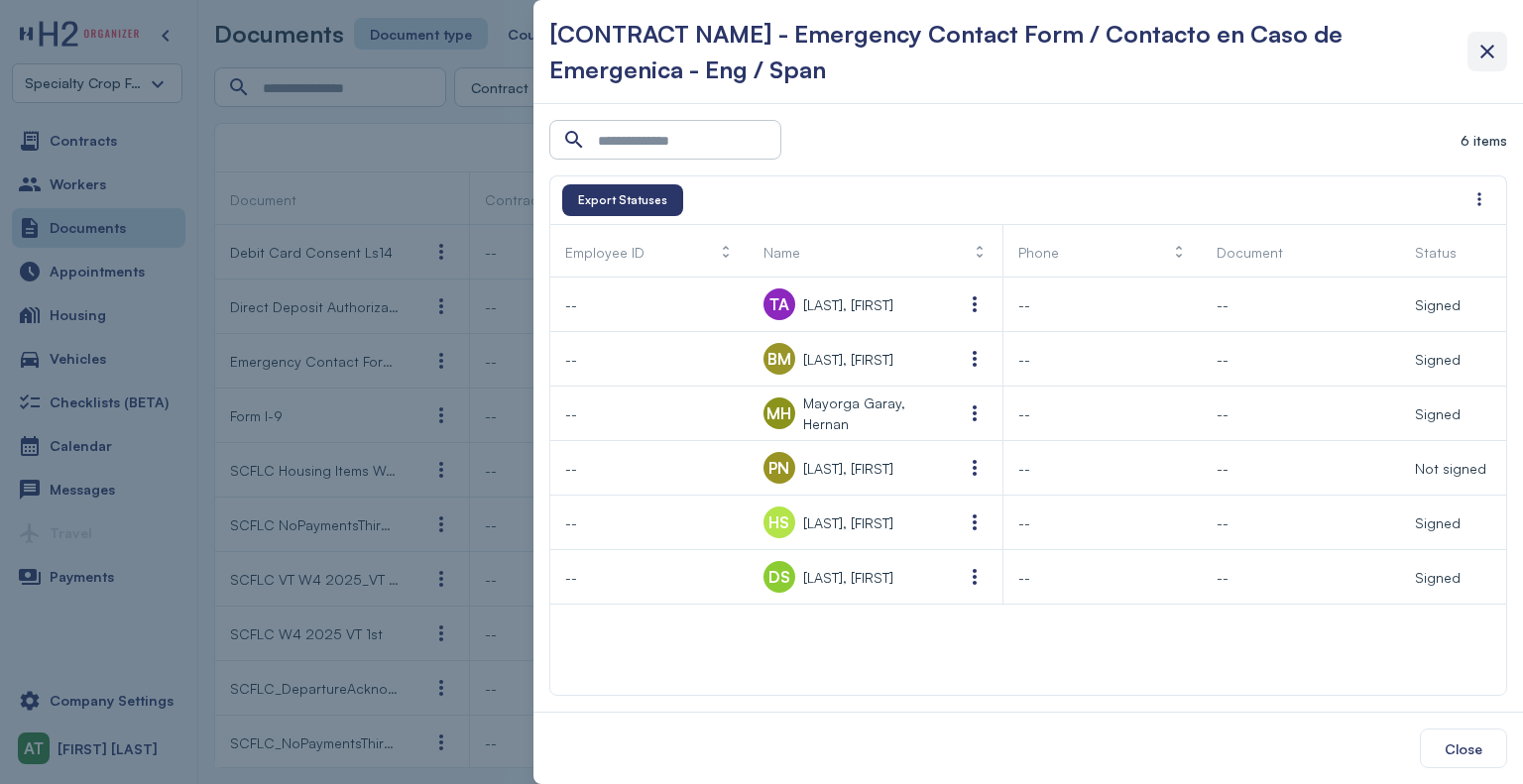 click at bounding box center [1487, 52] 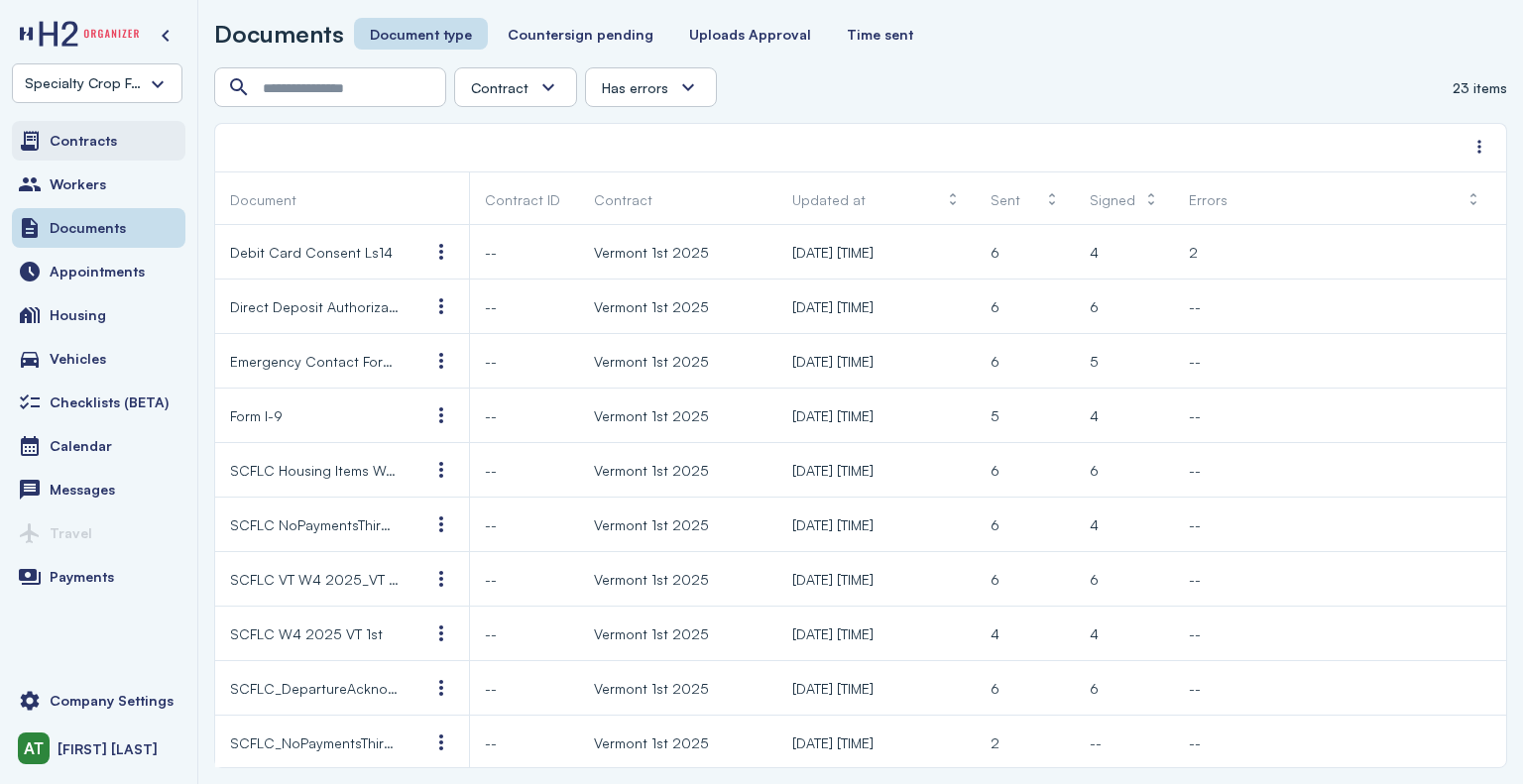 click on "Contracts" at bounding box center (83, 141) 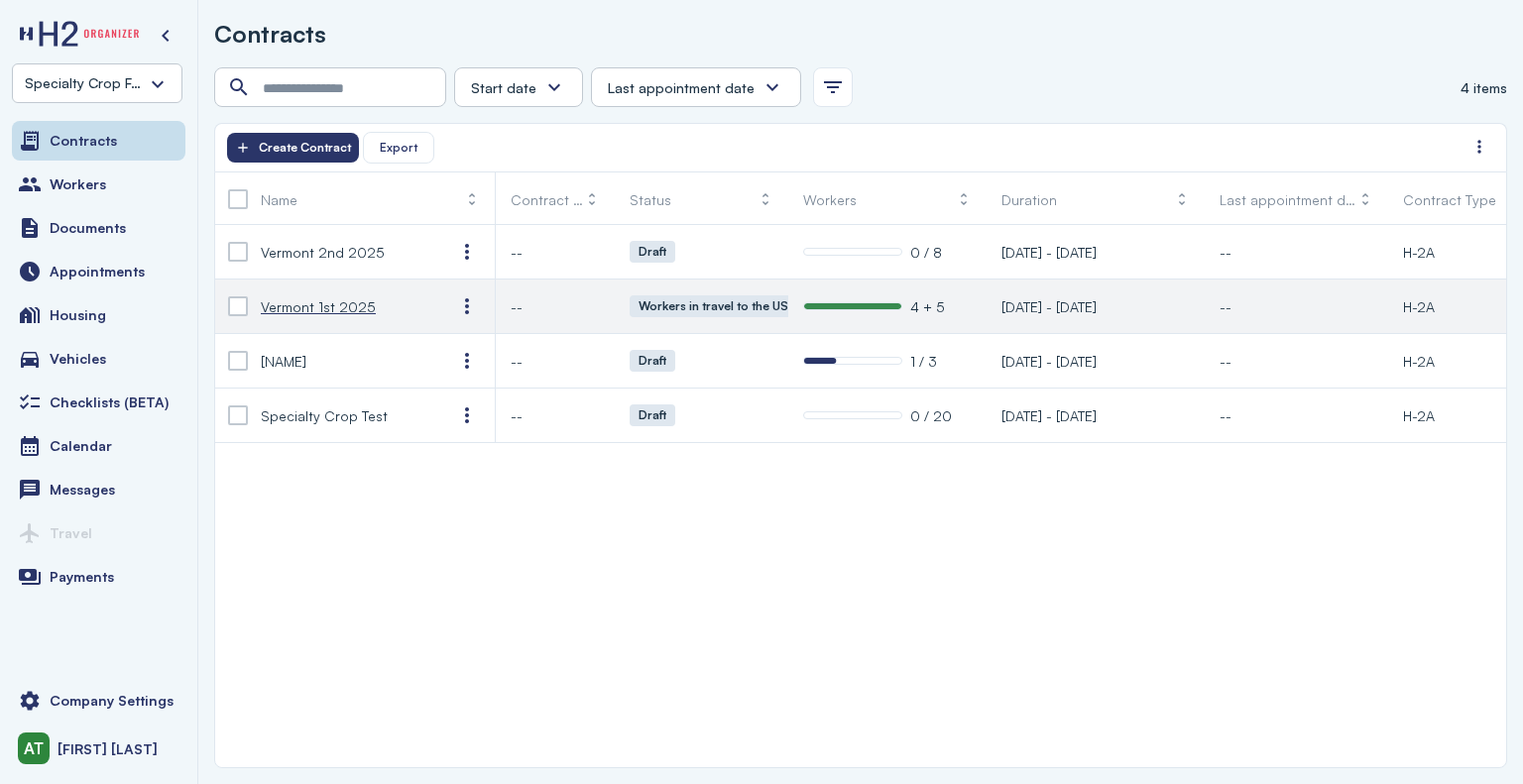 click on "Vermont 1st 2025" at bounding box center (318, 306) 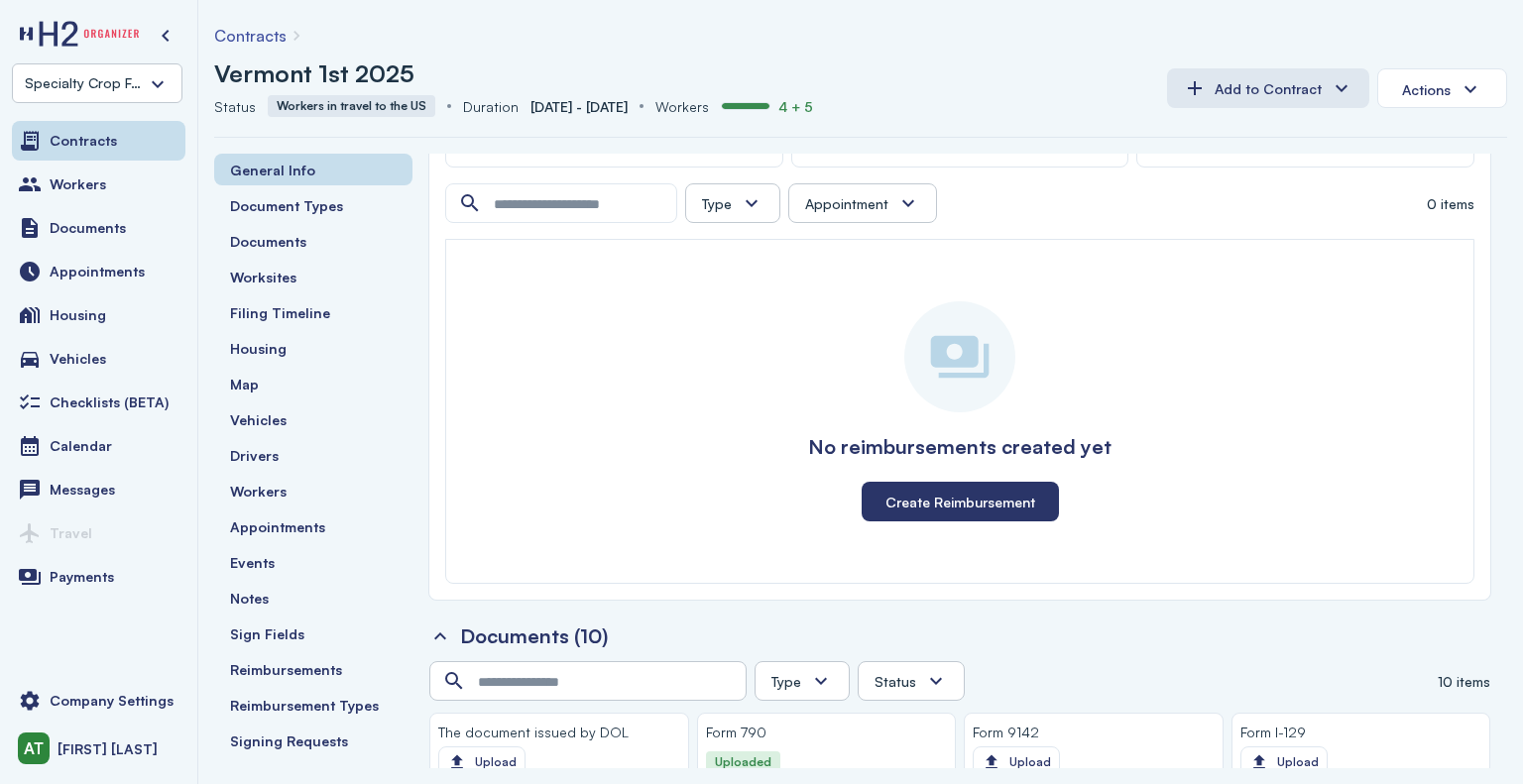 scroll, scrollTop: 1871, scrollLeft: 0, axis: vertical 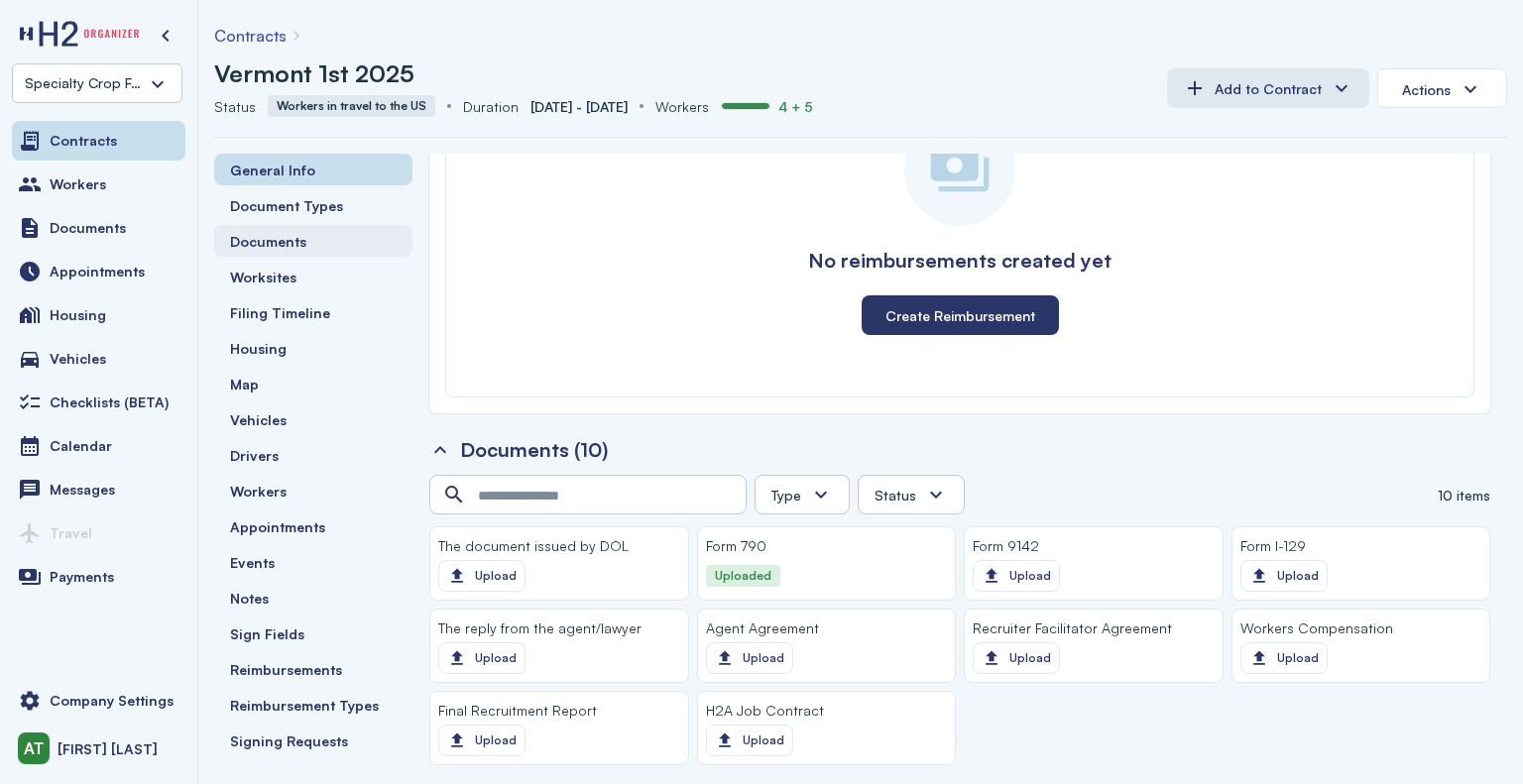 click on "Documents" at bounding box center (268, 241) 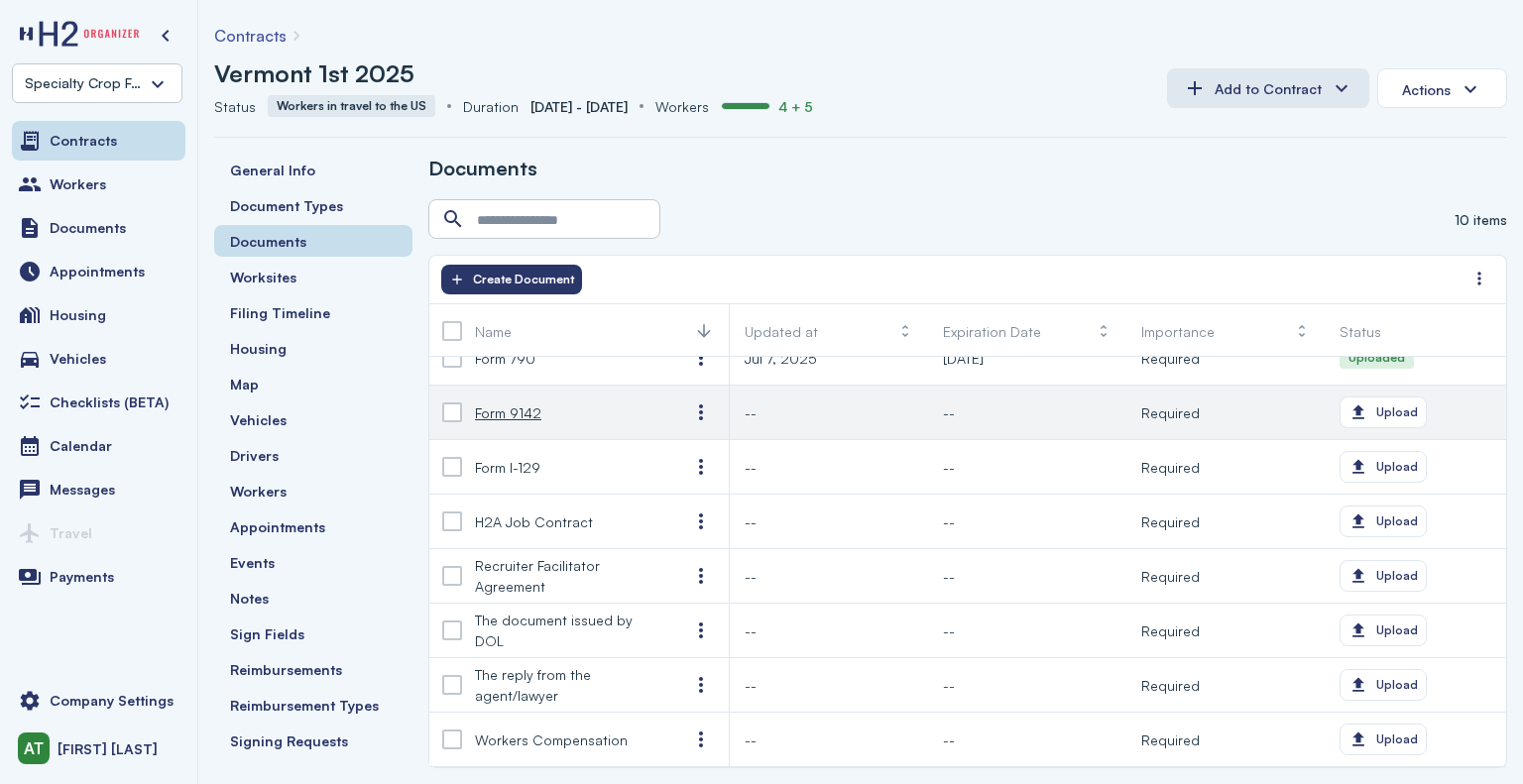 scroll, scrollTop: 141, scrollLeft: 0, axis: vertical 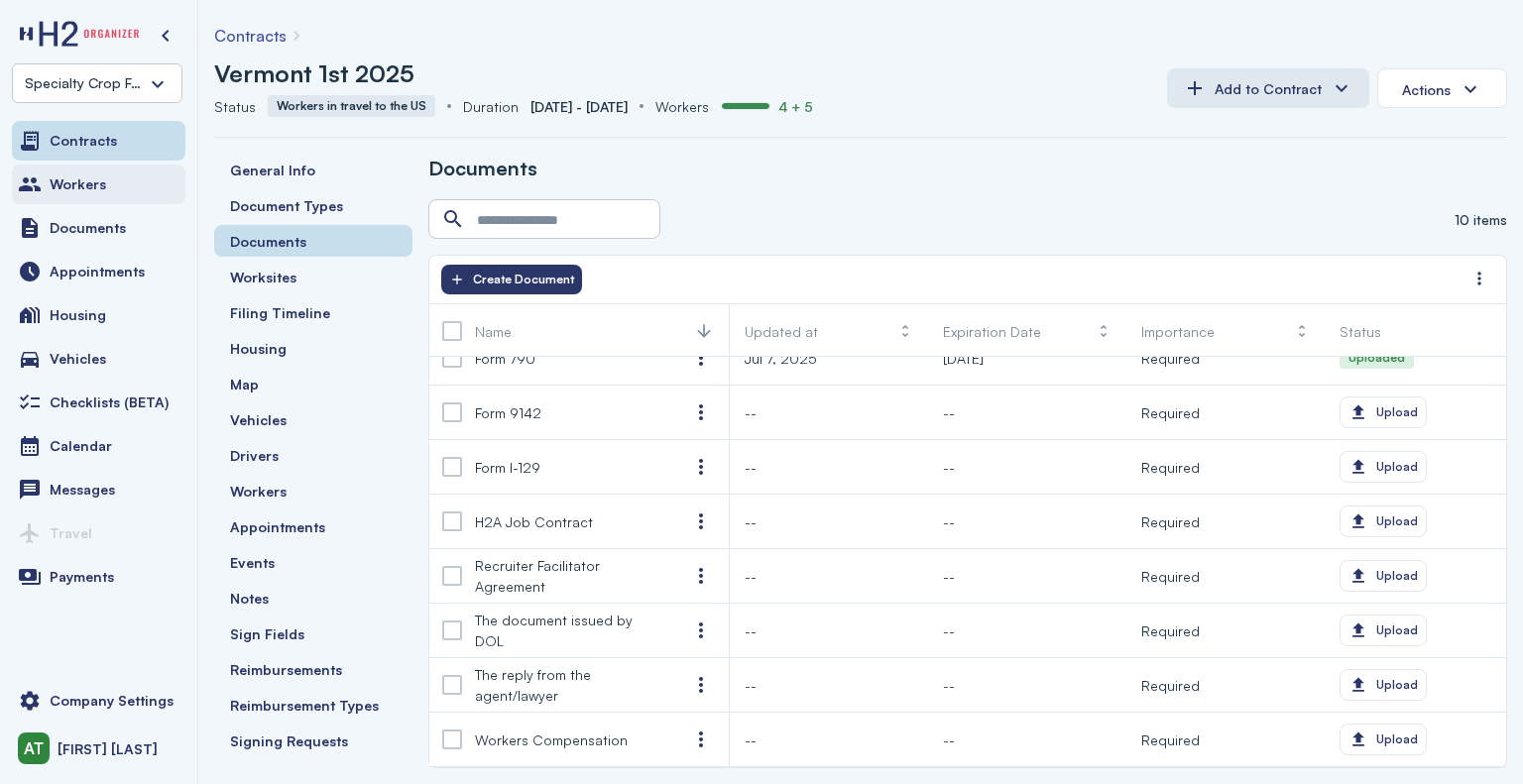 click on "Workers" at bounding box center (77, 184) 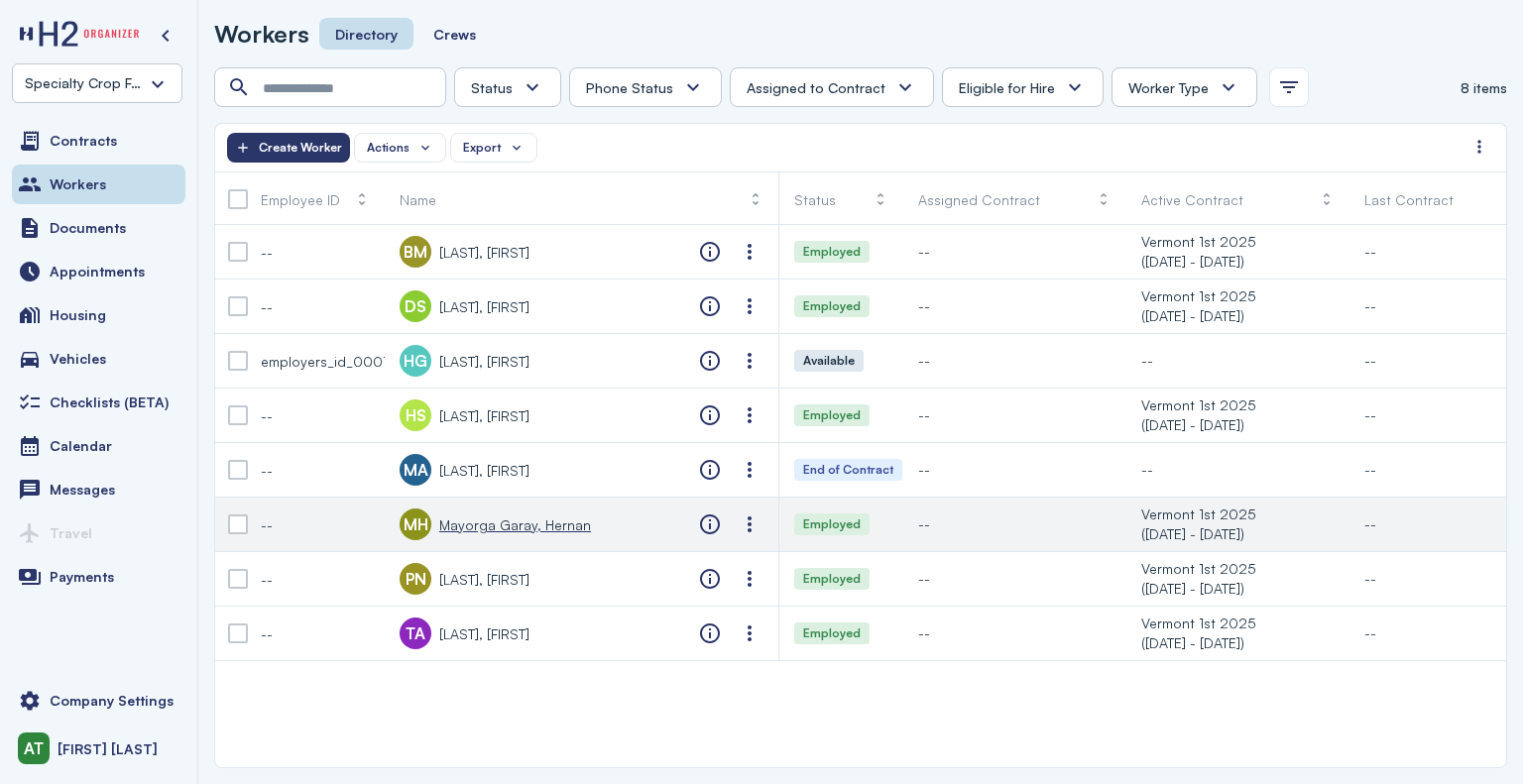click on "Mayorga Garay, Hernan" at bounding box center (515, 524) 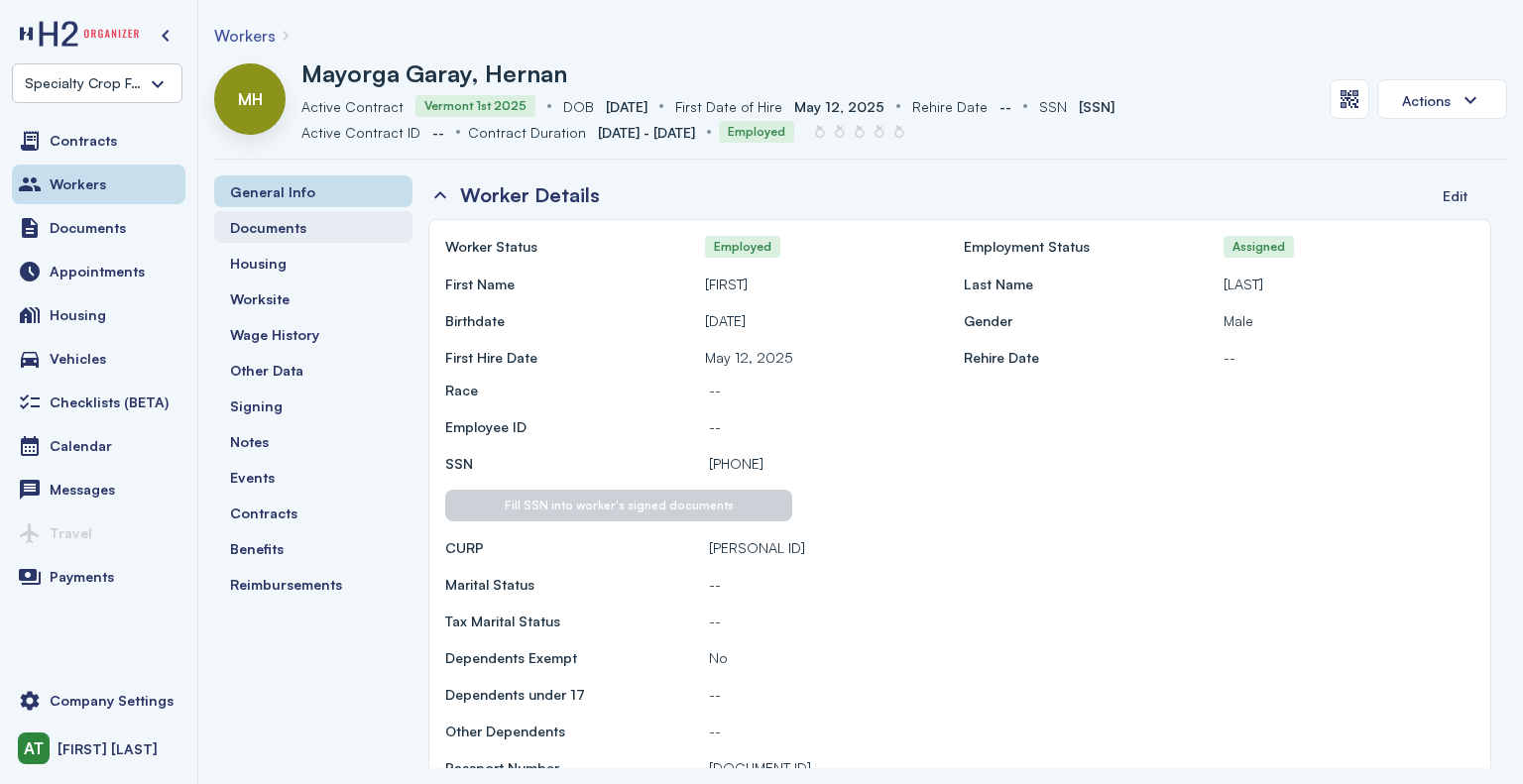 click on "Documents" at bounding box center (268, 227) 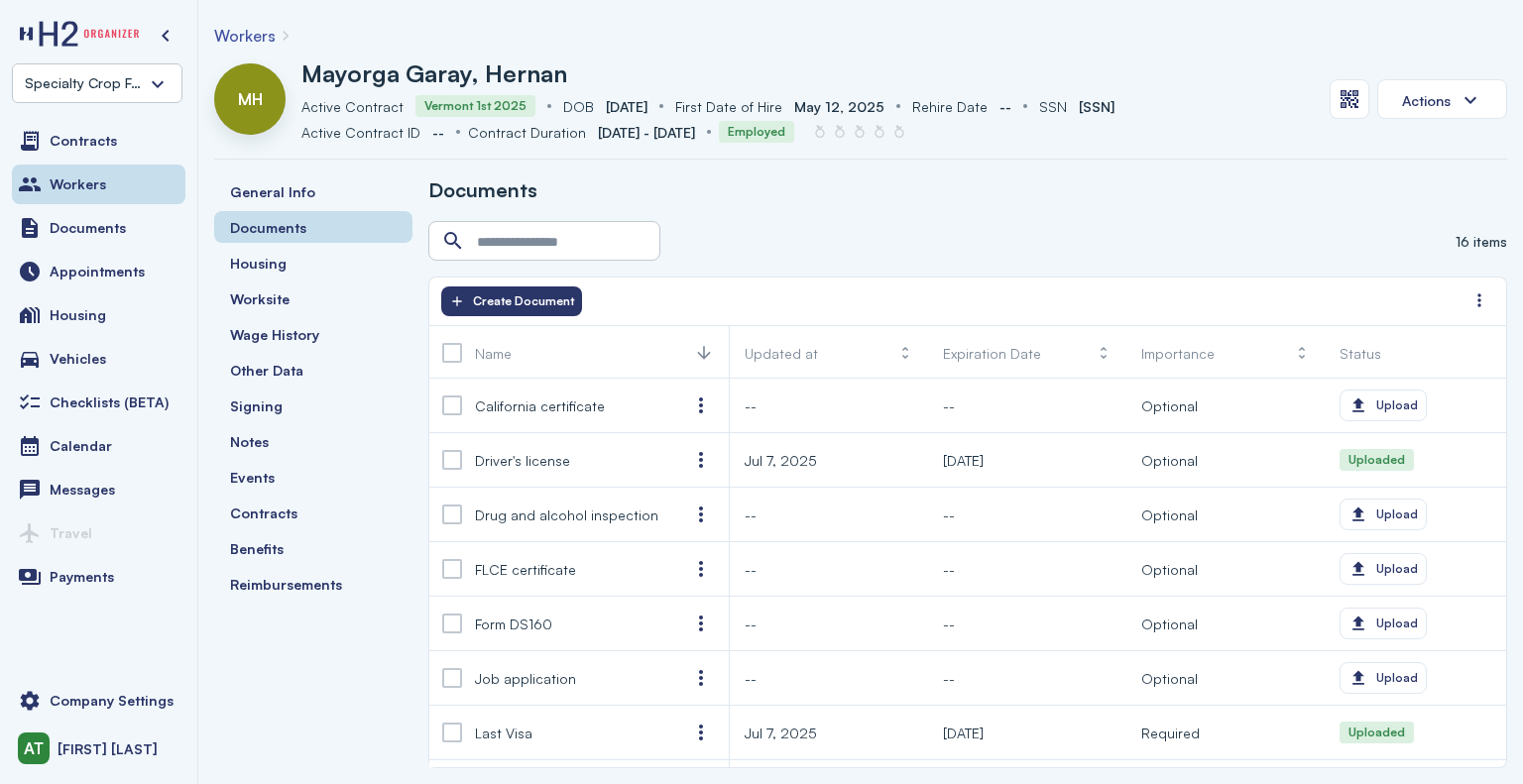 scroll, scrollTop: 0, scrollLeft: 0, axis: both 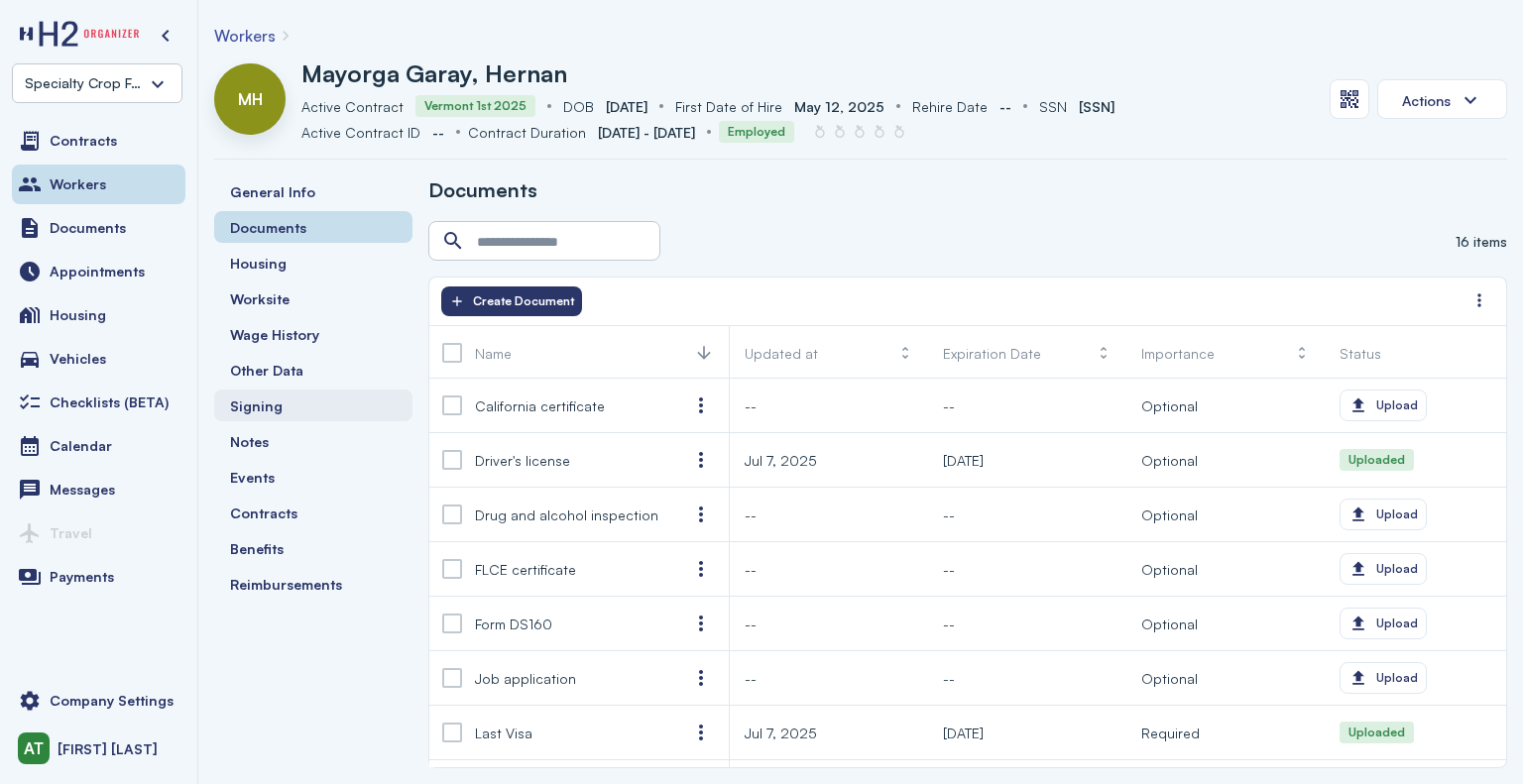 click on "Signing" at bounding box center [256, 405] 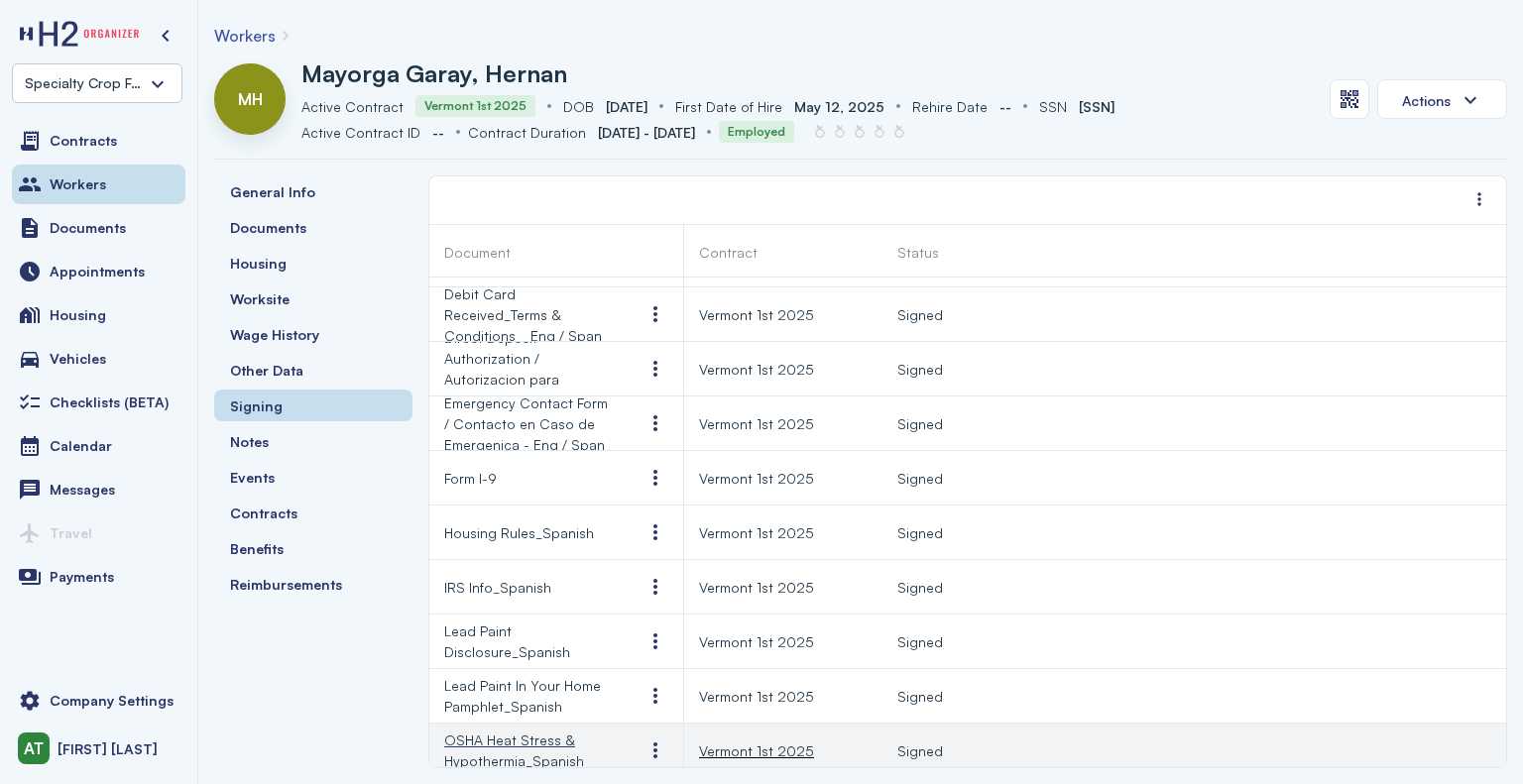 scroll, scrollTop: 0, scrollLeft: 0, axis: both 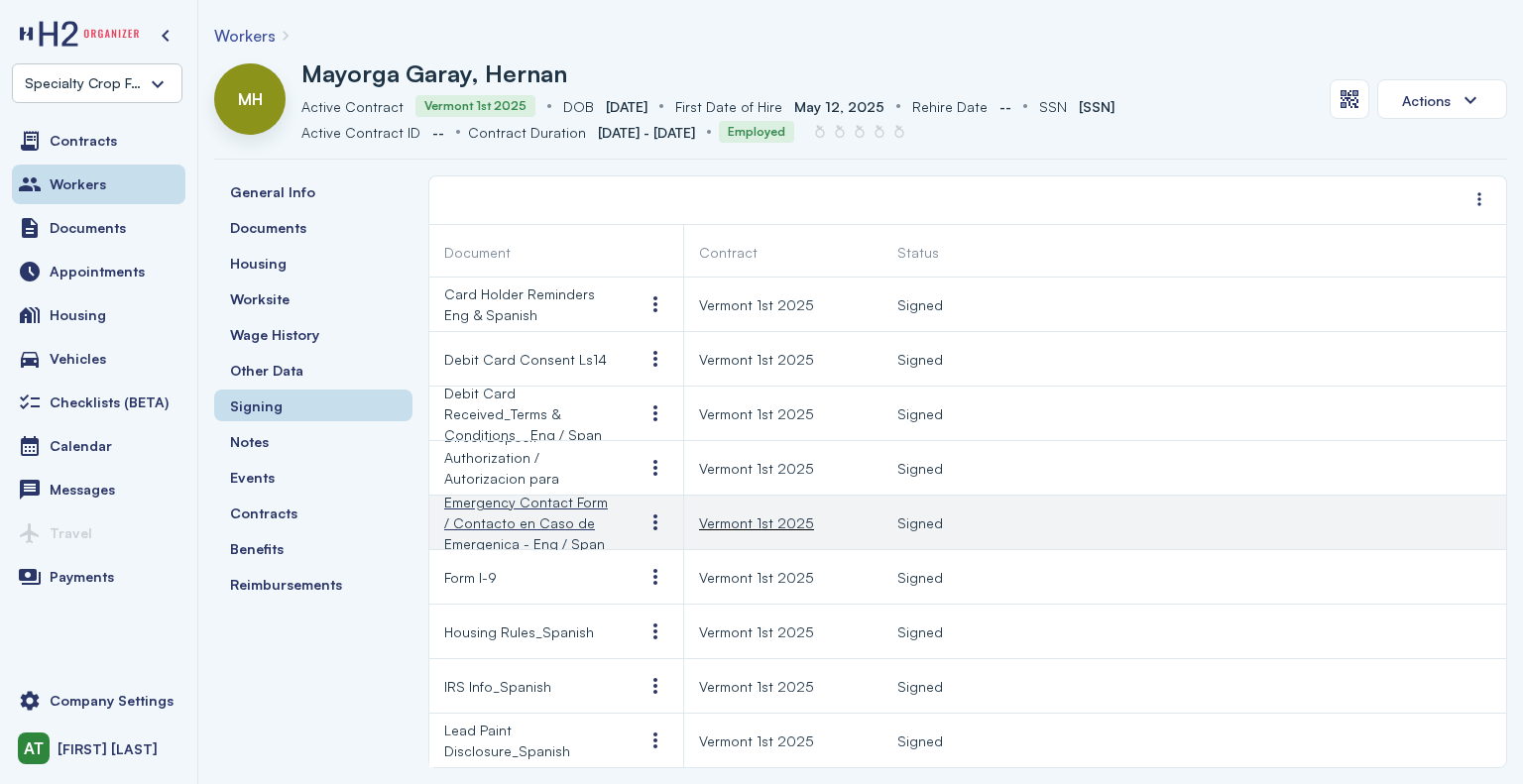 click on "Emergency Contact Form / Contacto en Caso de Emergenica - Eng / Span" at bounding box center [528, 522] 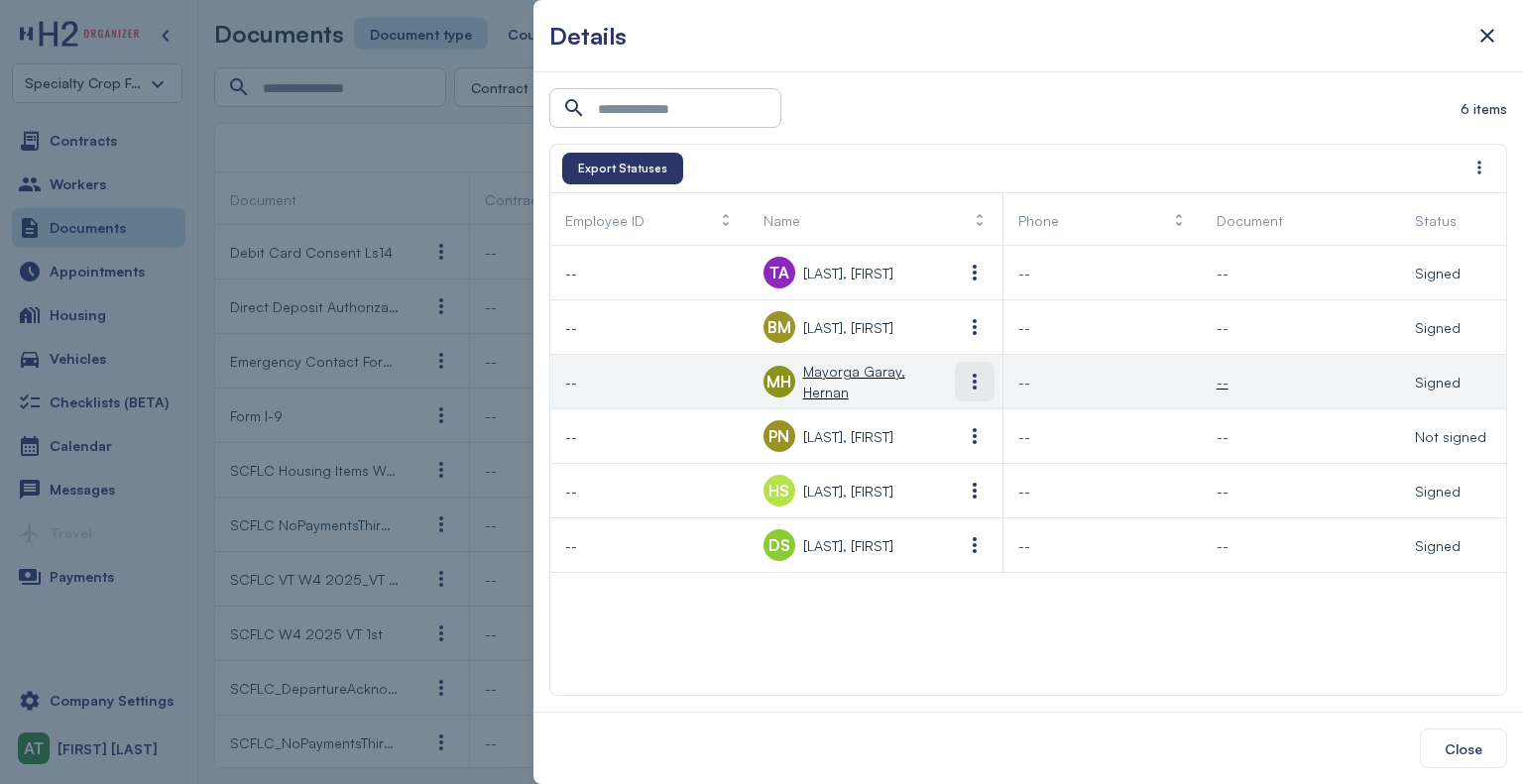 click at bounding box center (975, 382) 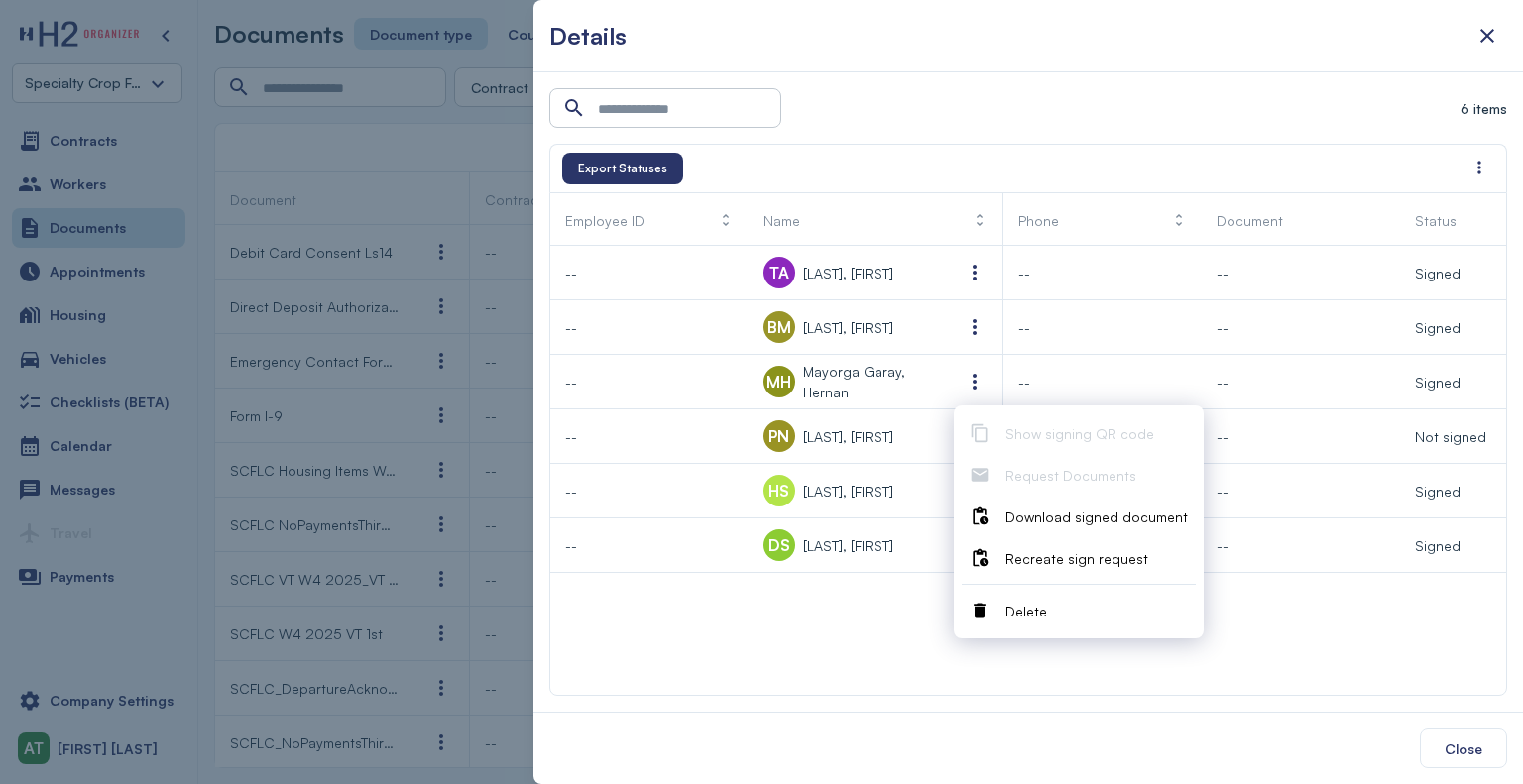 click on "Download signed document" at bounding box center (1097, 516) 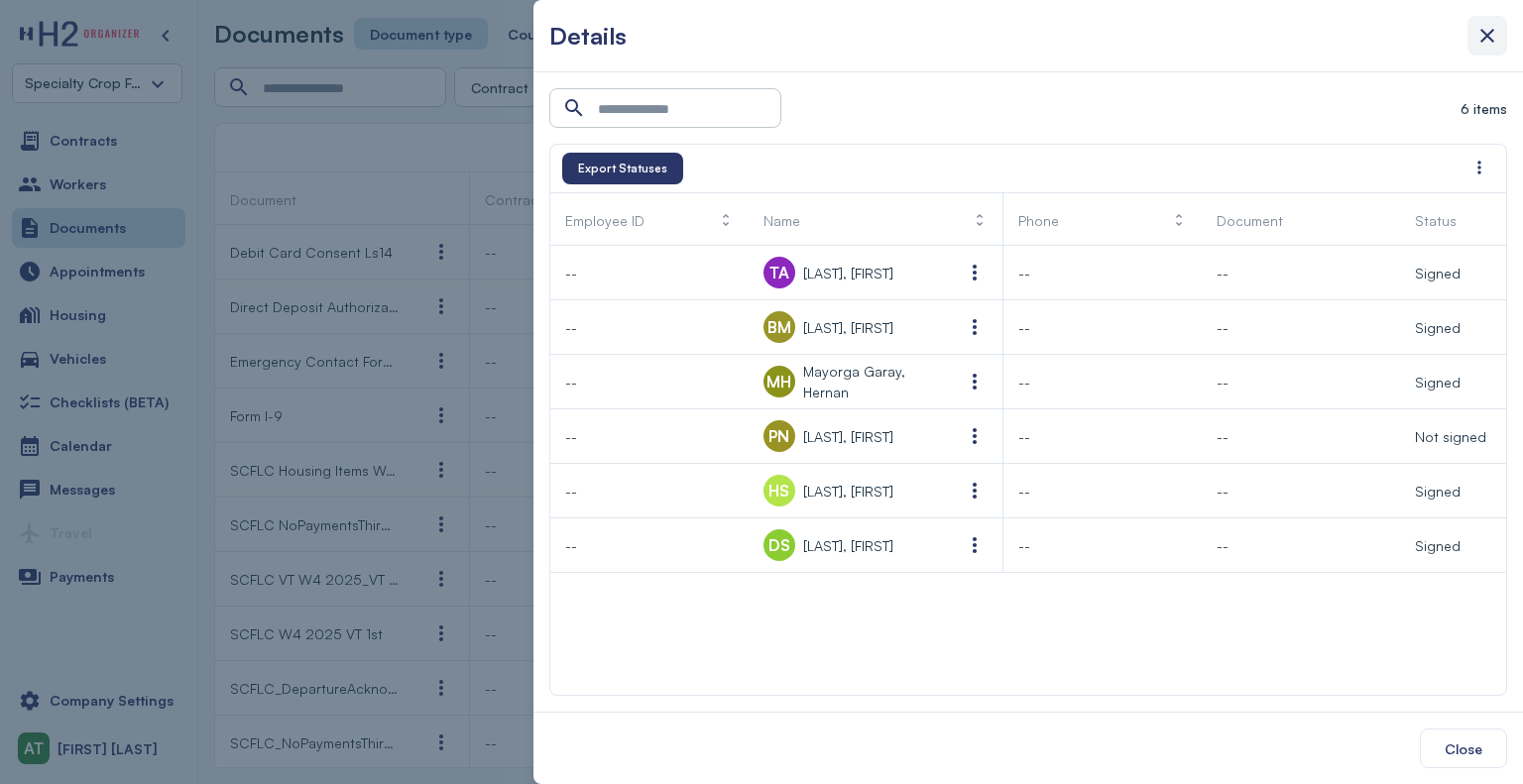 click at bounding box center [1487, 36] 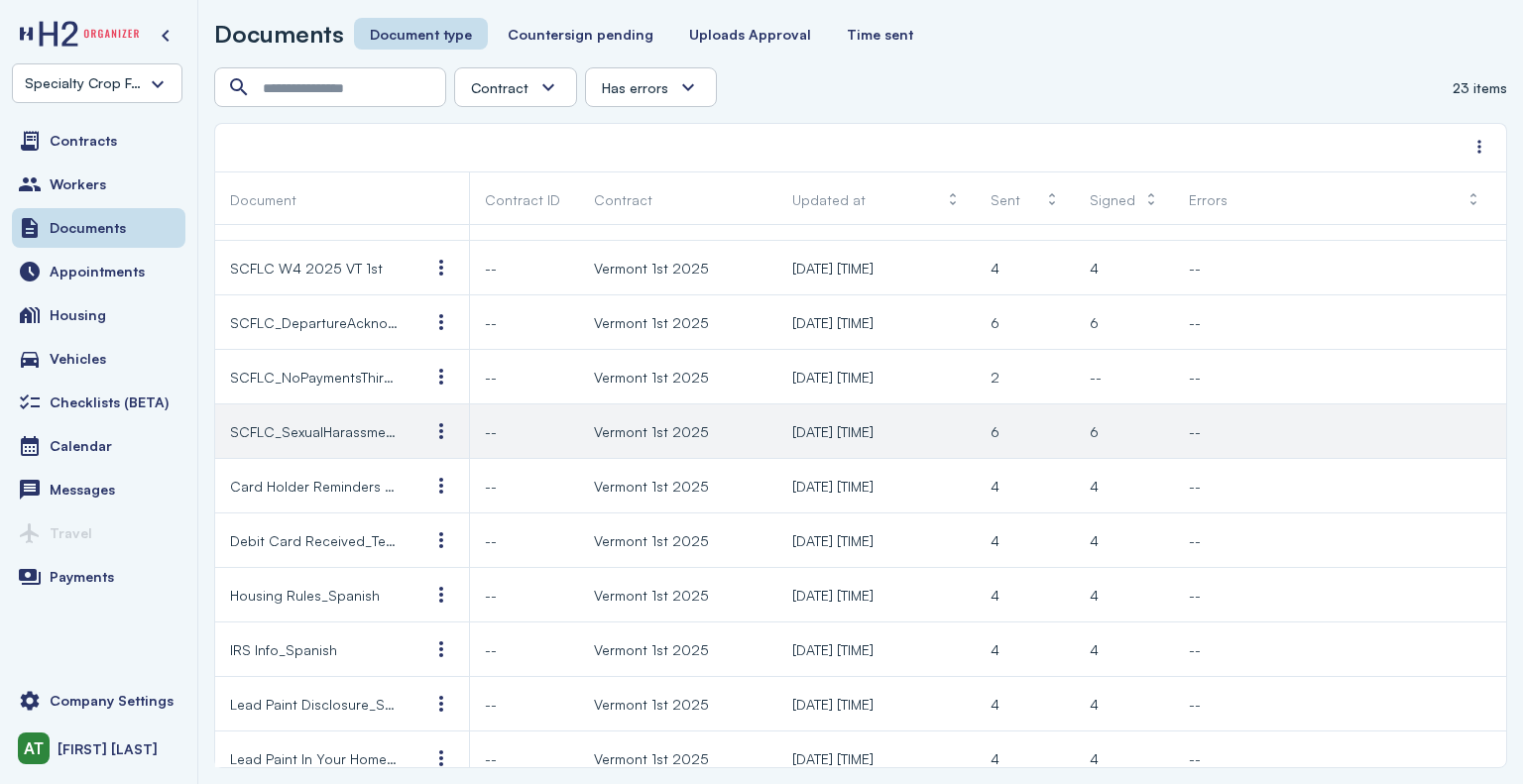 scroll, scrollTop: 396, scrollLeft: 0, axis: vertical 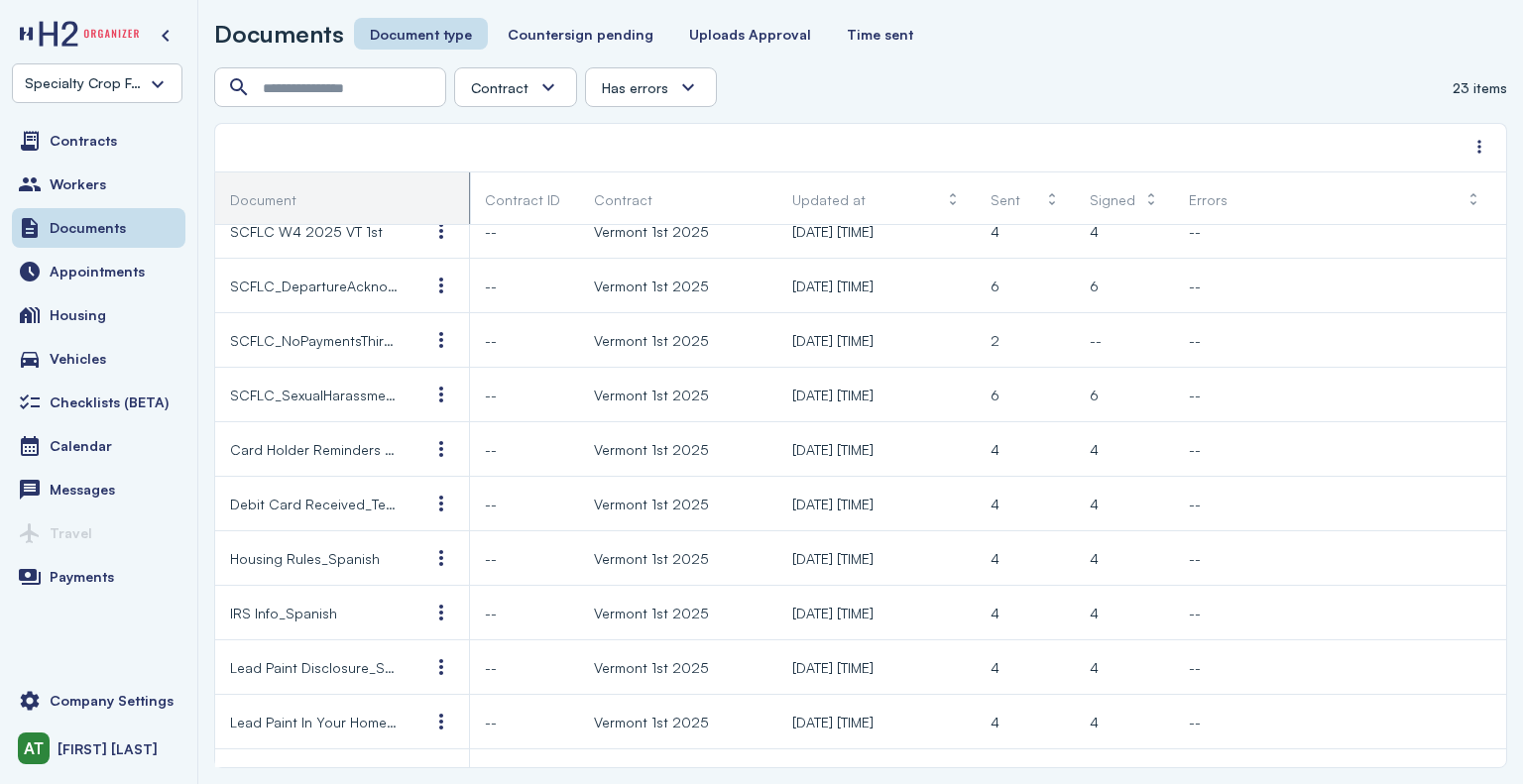 click at bounding box center (463, 199) 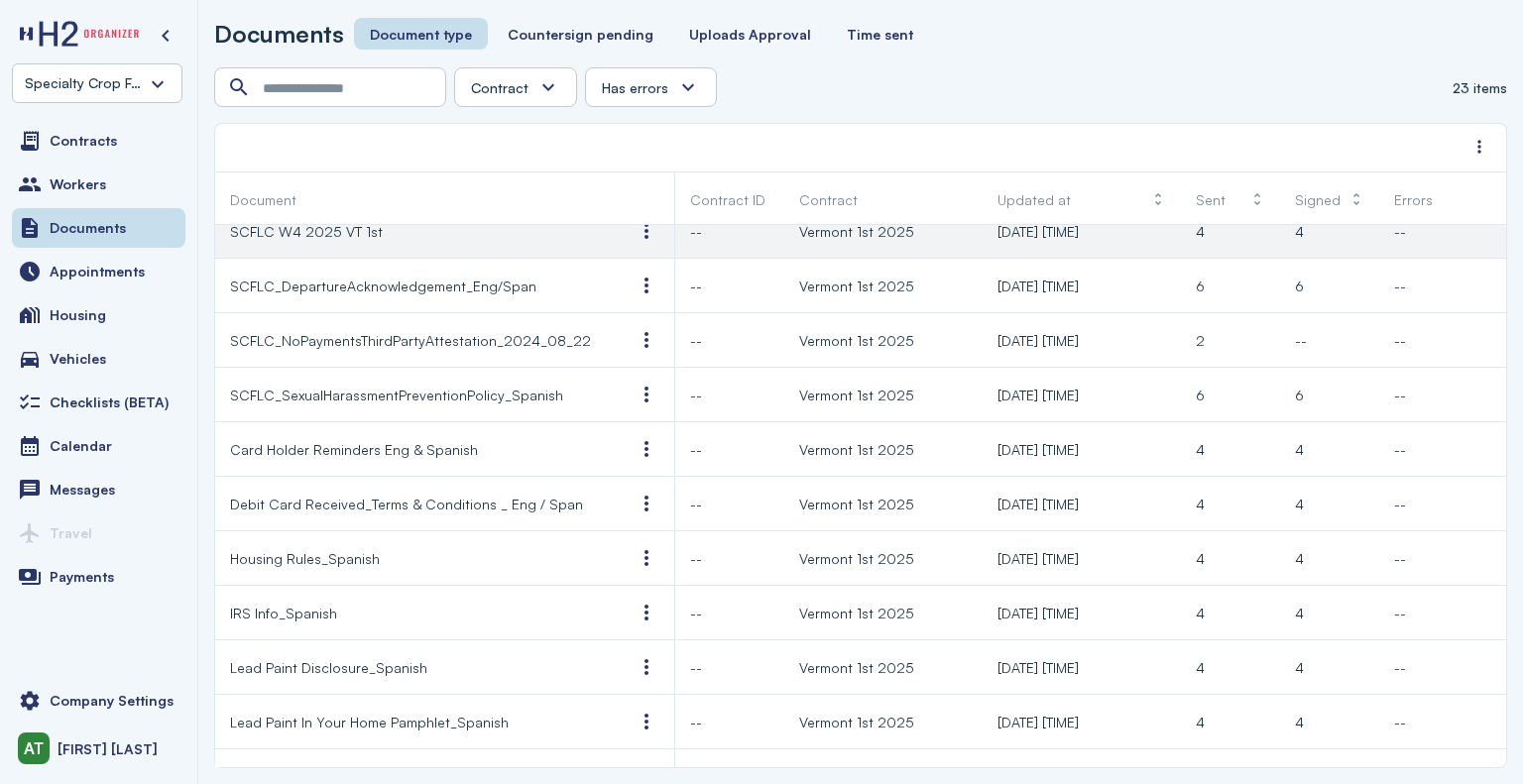 drag, startPoint x: 465, startPoint y: 197, endPoint x: 670, endPoint y: 229, distance: 207.48253 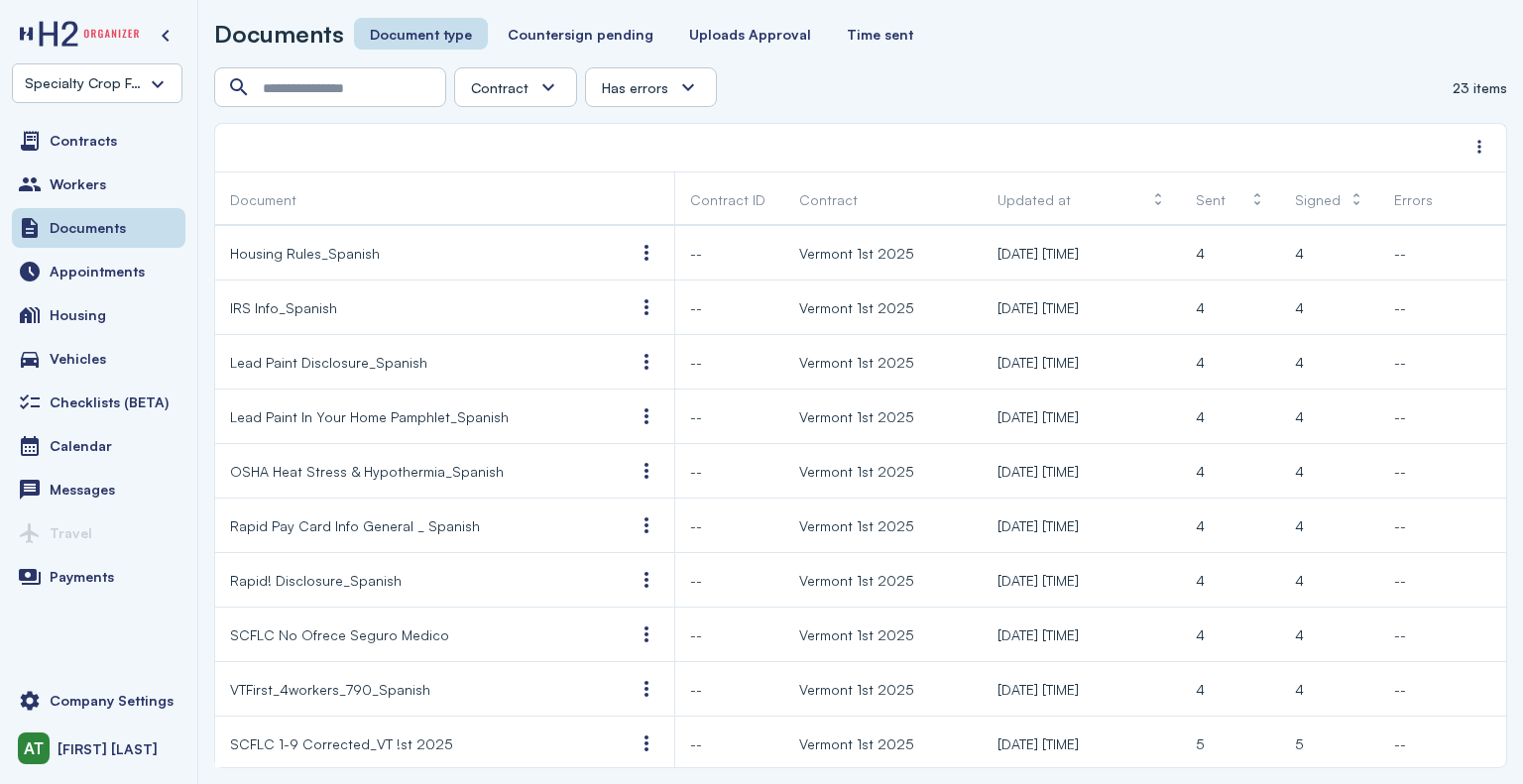 scroll, scrollTop: 0, scrollLeft: 0, axis: both 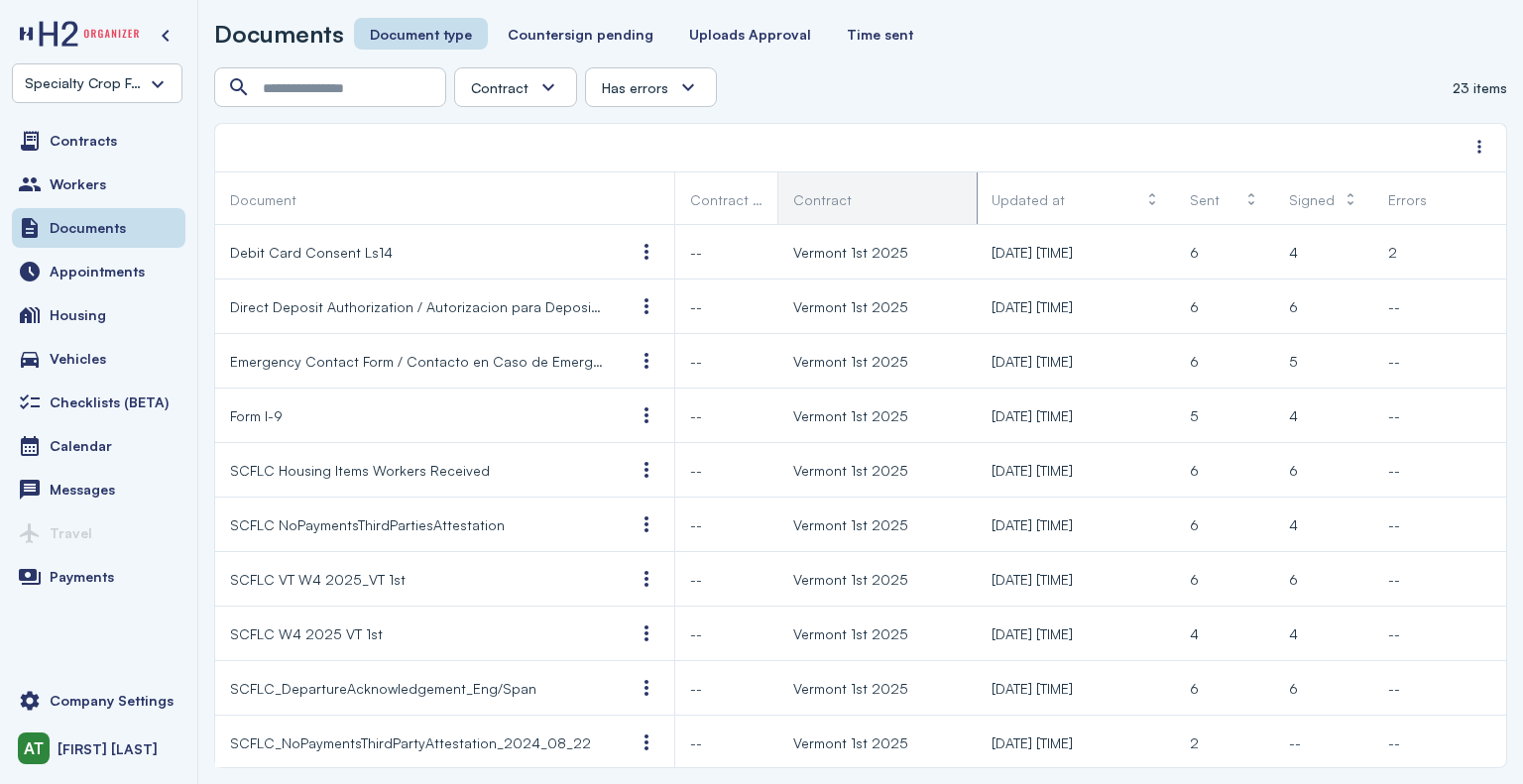 click at bounding box center [772, 199] 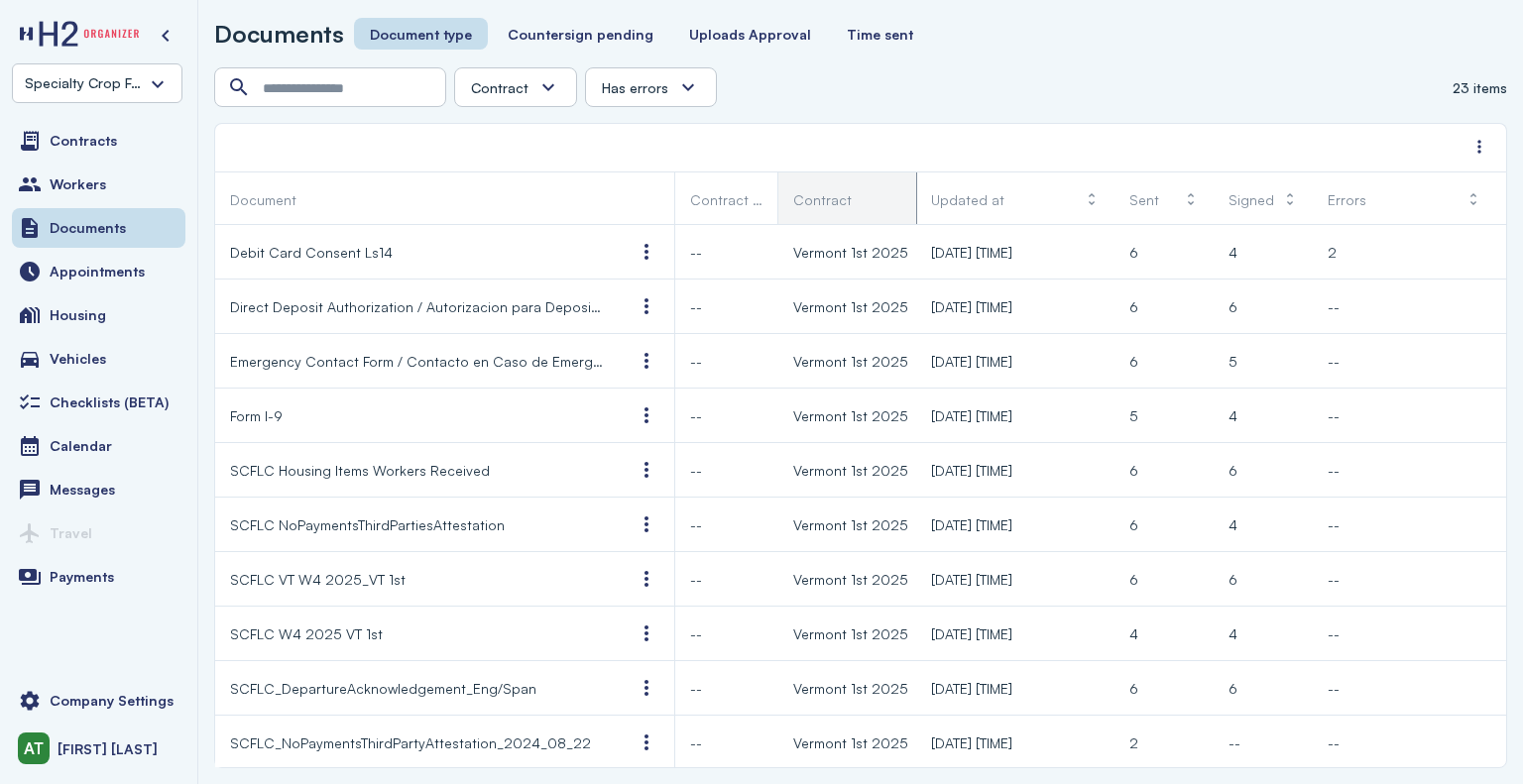 drag, startPoint x: 972, startPoint y: 199, endPoint x: 911, endPoint y: 204, distance: 61.204575 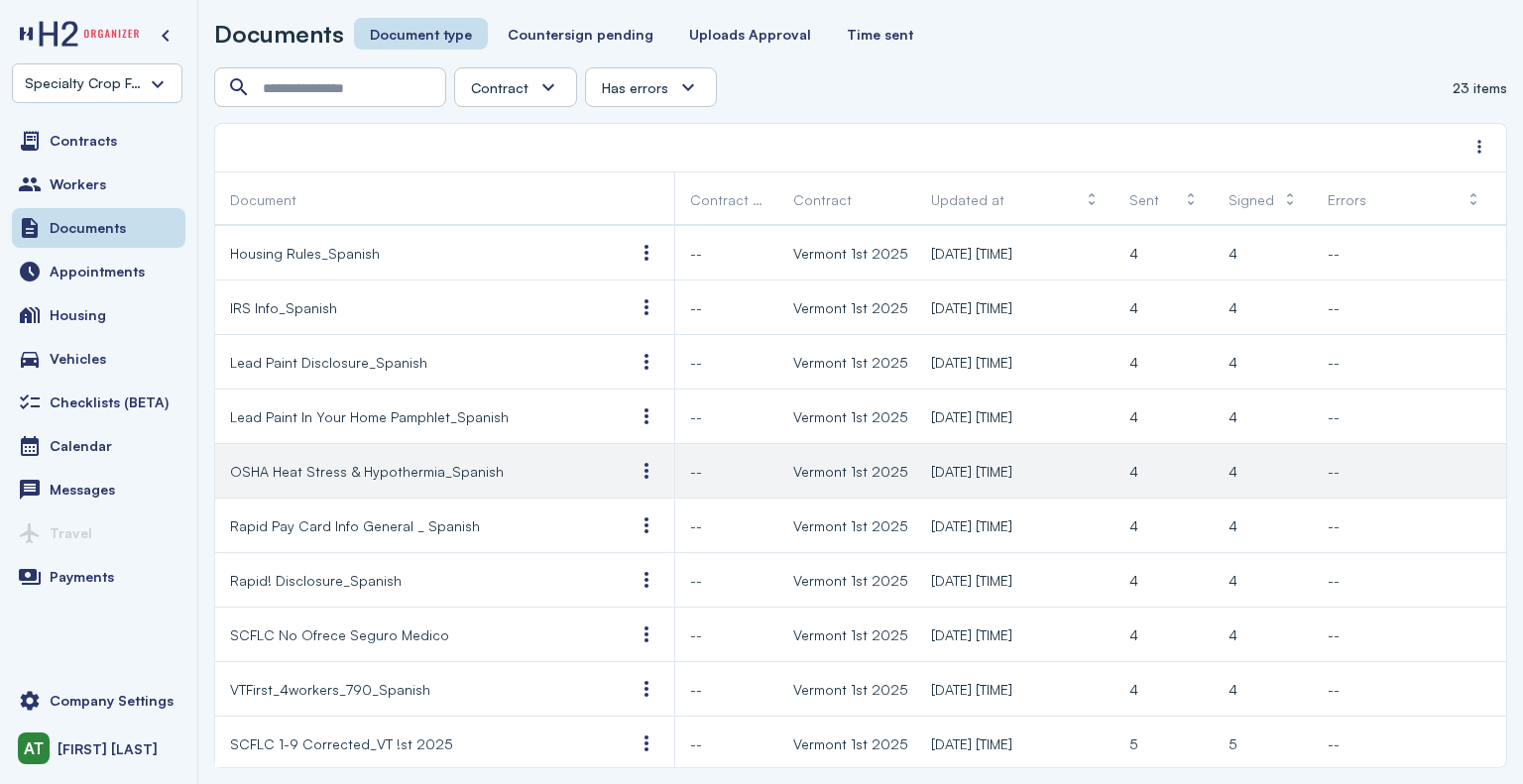 scroll, scrollTop: 697, scrollLeft: 0, axis: vertical 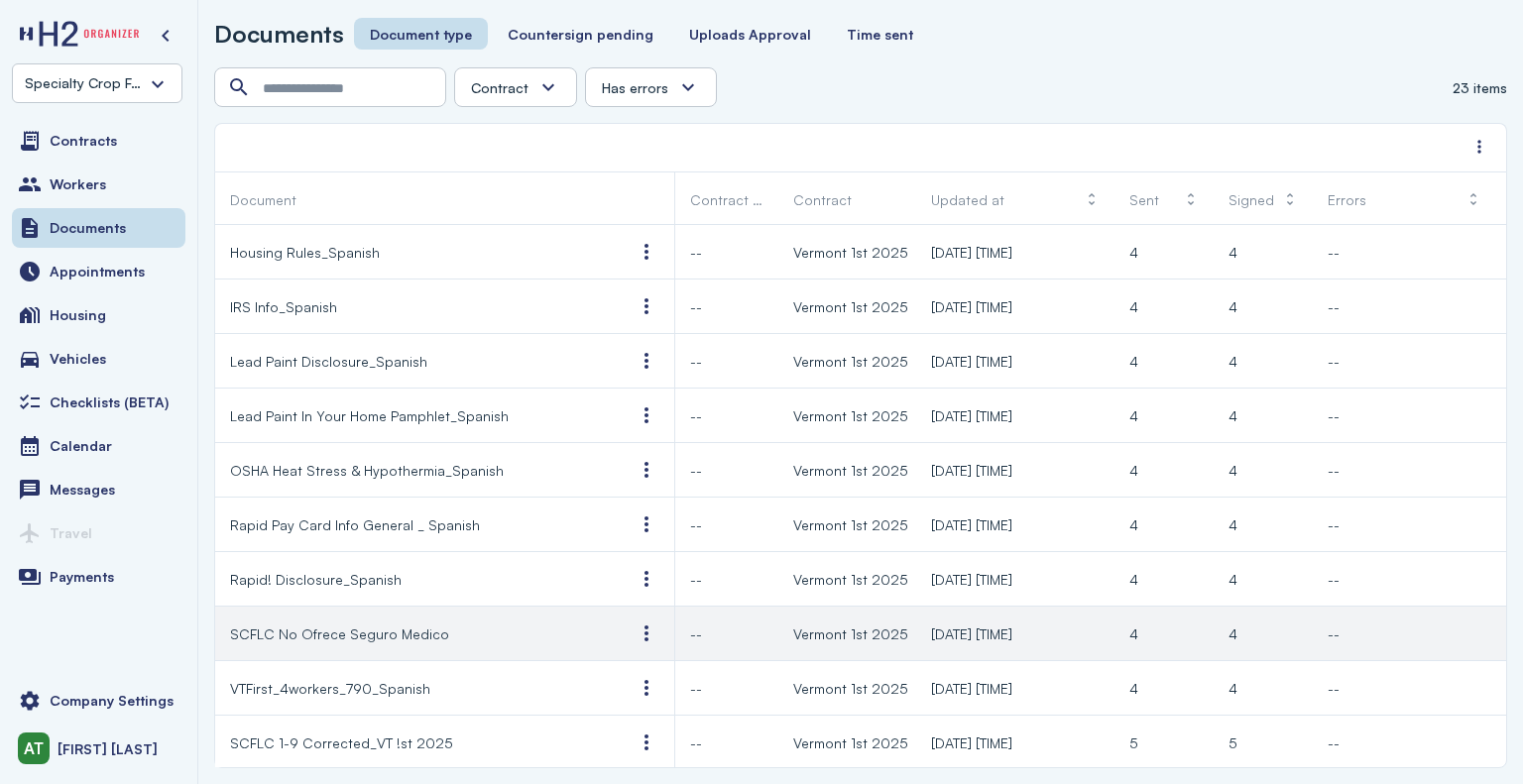 click on "SCFLC No Ofrece Seguro Medico" at bounding box center [339, 633] 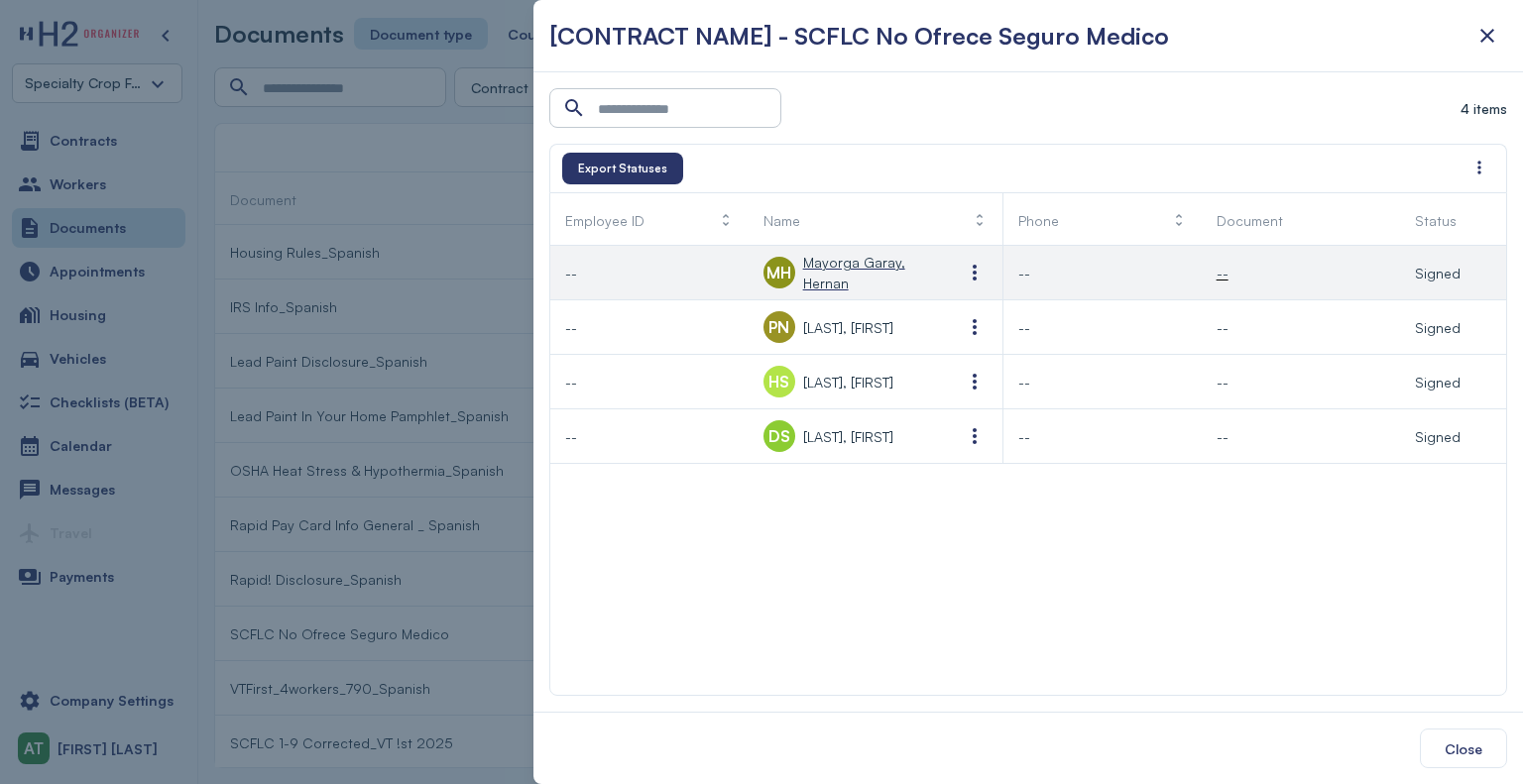 click on "Mayorga Garay, Hernan" at bounding box center (868, 273) 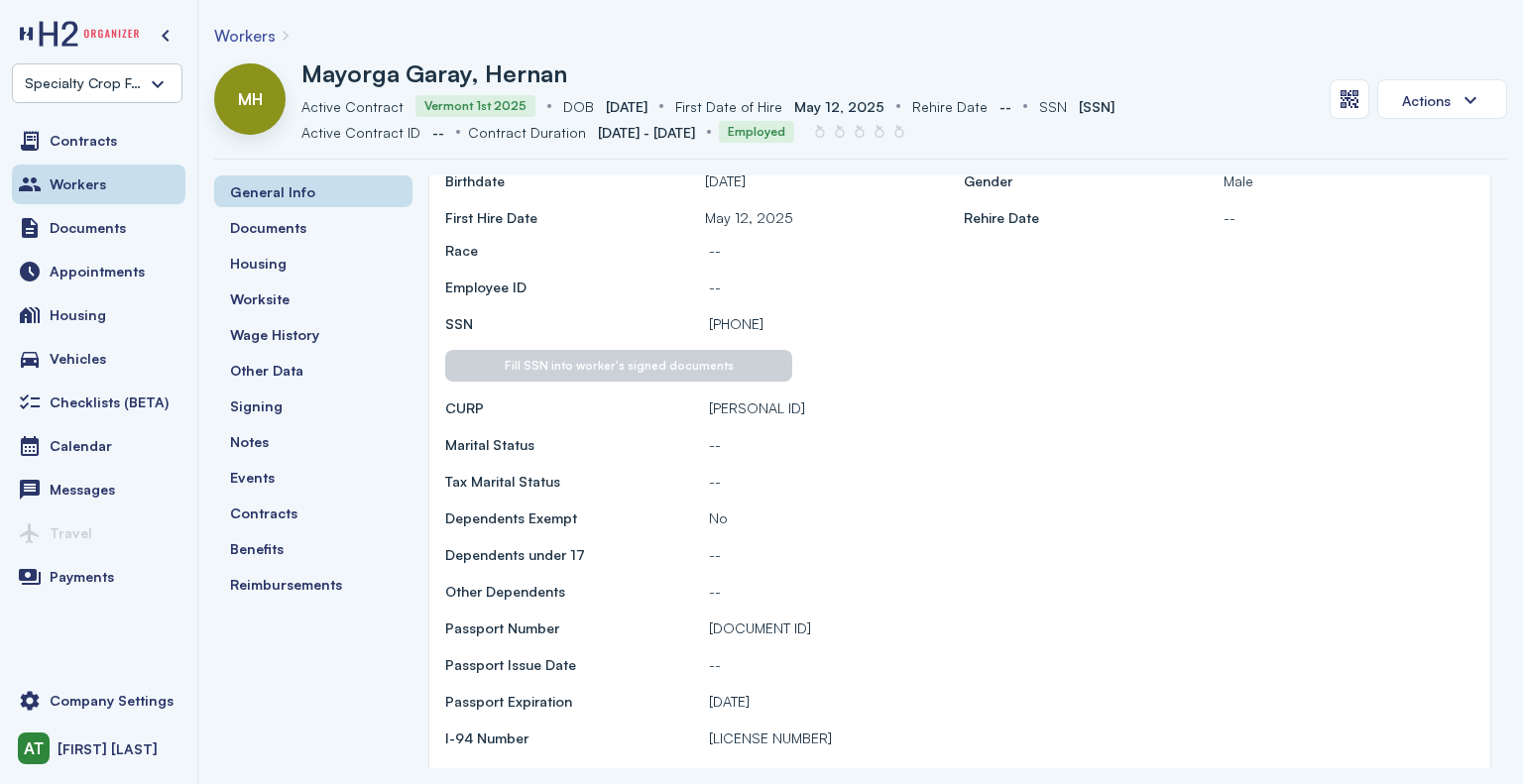 scroll, scrollTop: 0, scrollLeft: 0, axis: both 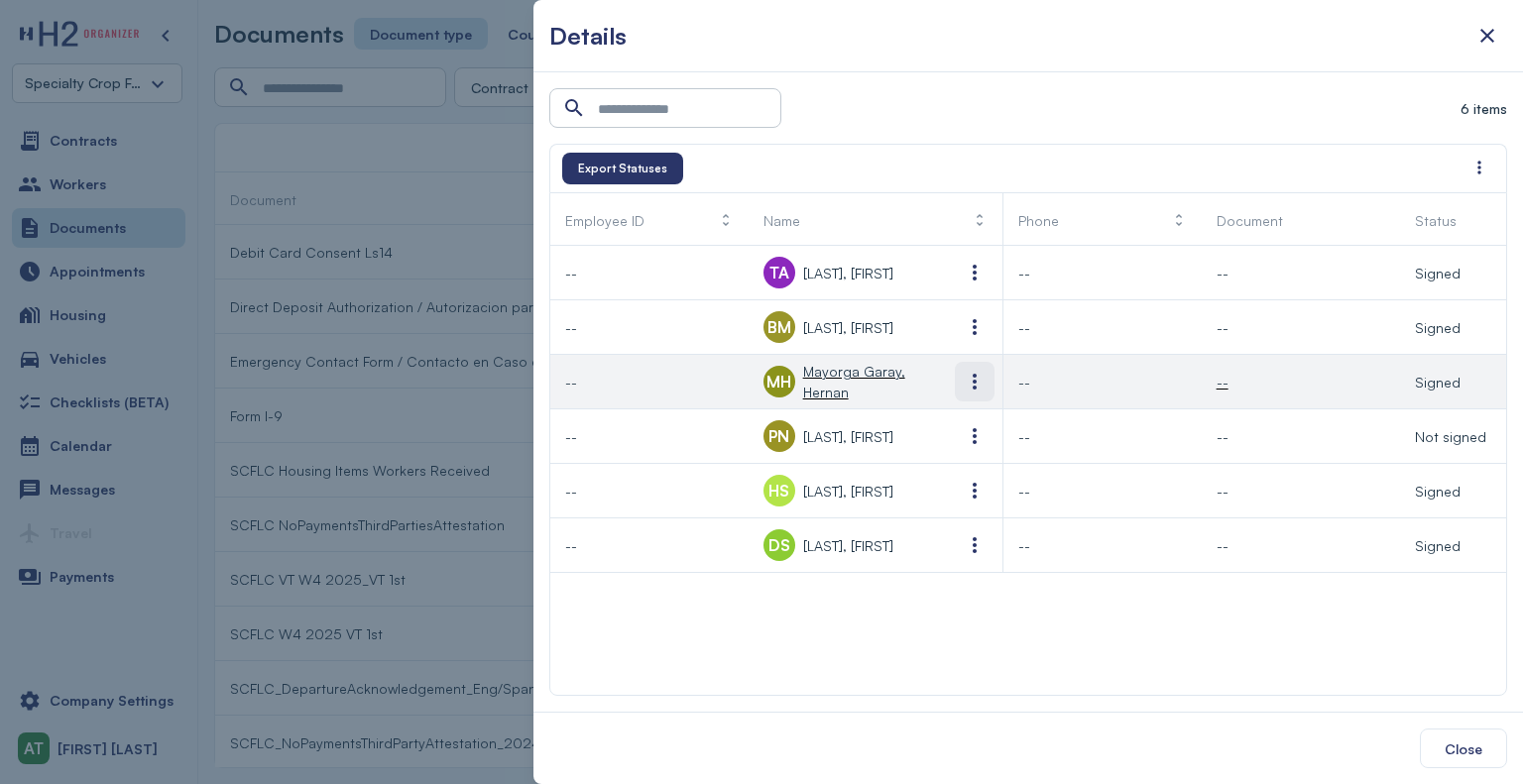 click at bounding box center [975, 382] 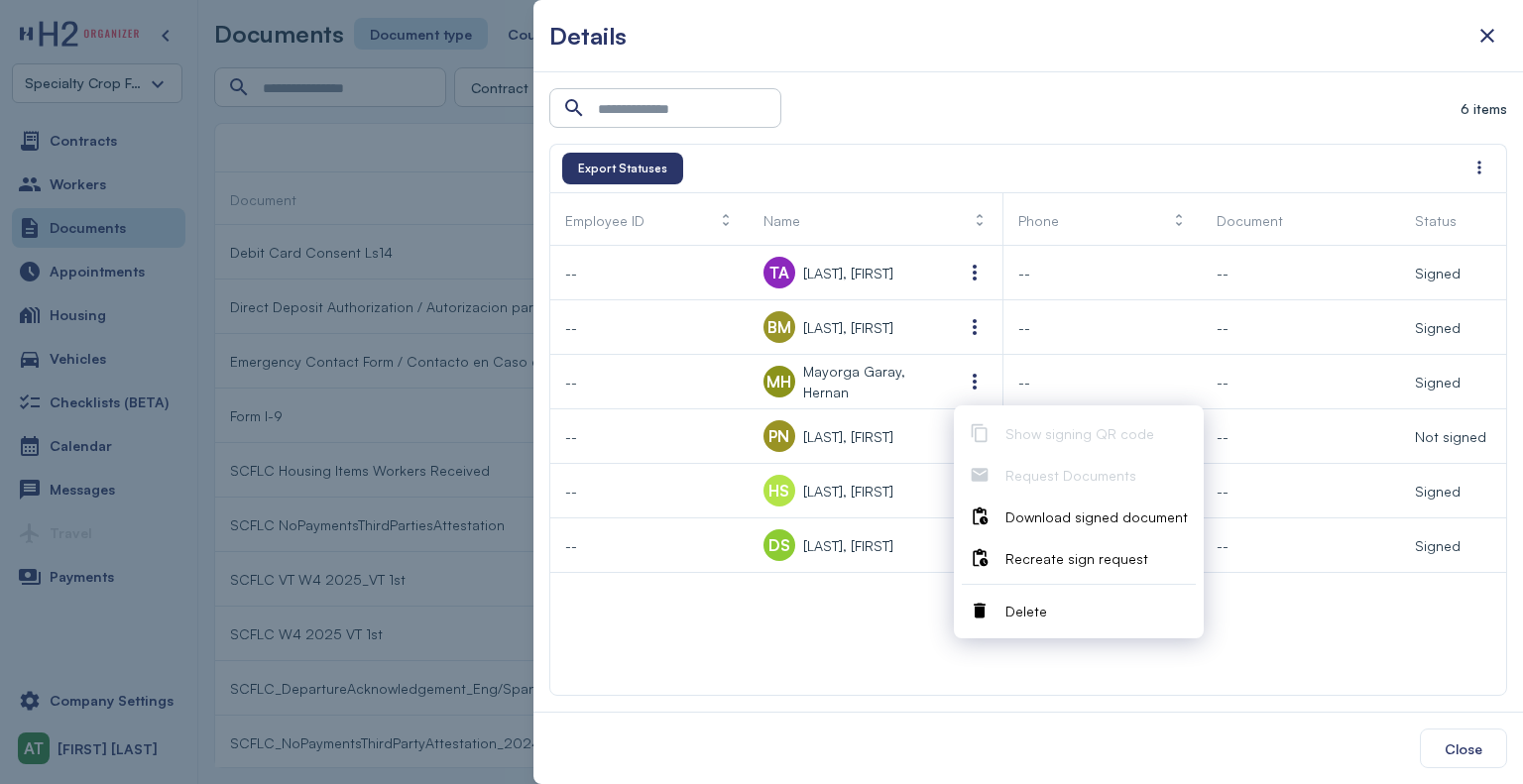 click on "Download signed document" at bounding box center (1097, 516) 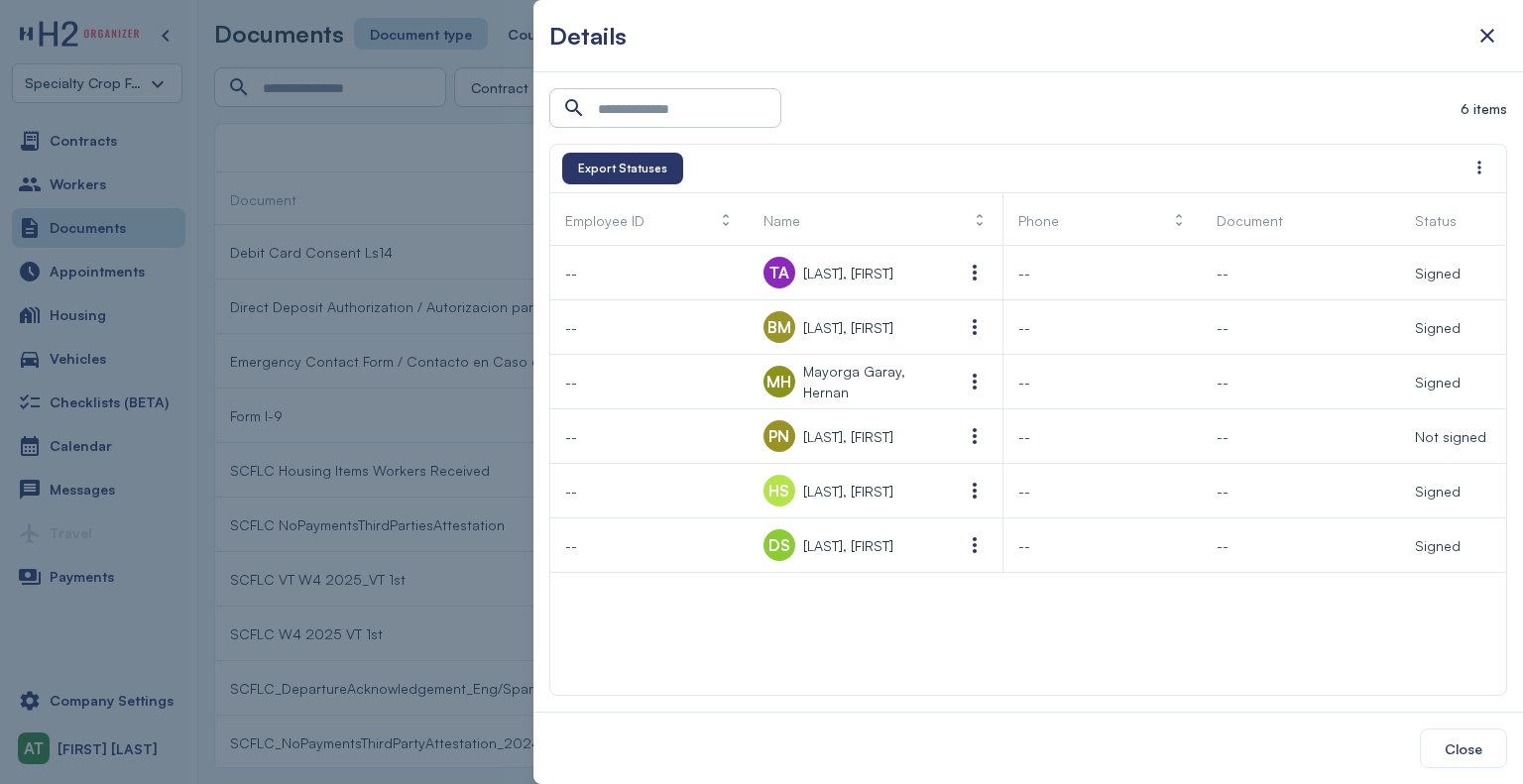 click at bounding box center (762, 392) 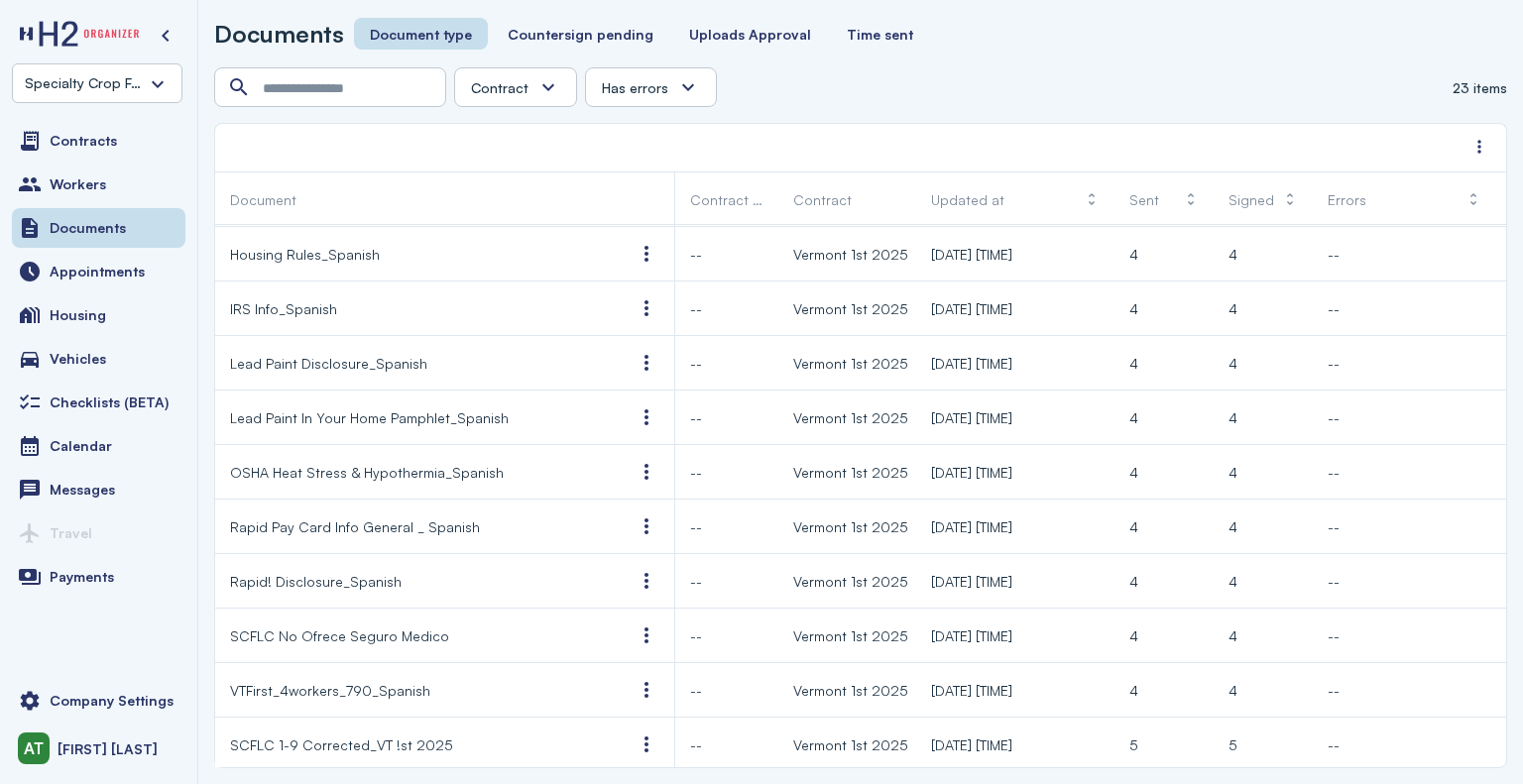 scroll, scrollTop: 697, scrollLeft: 0, axis: vertical 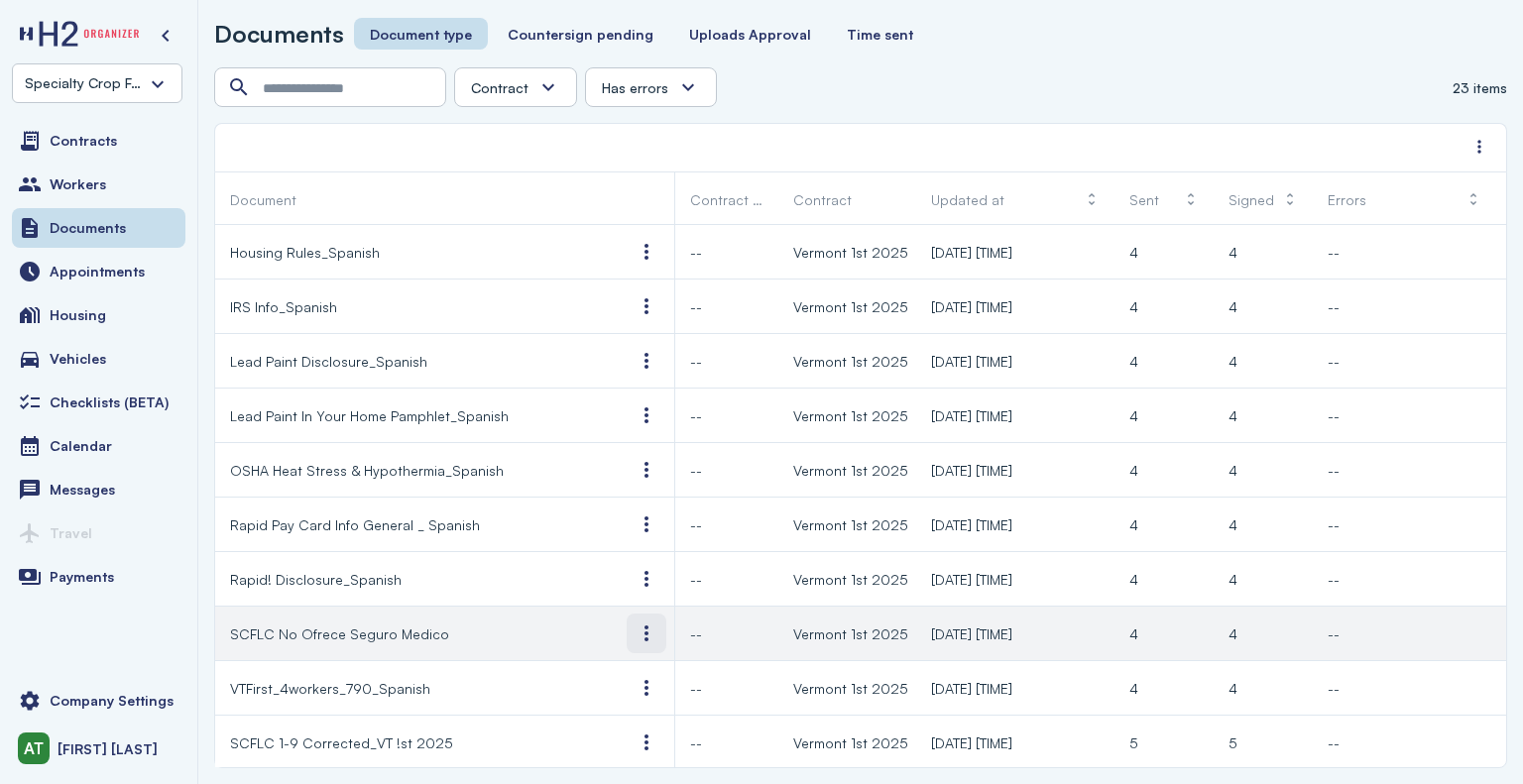 click at bounding box center (646, 633) 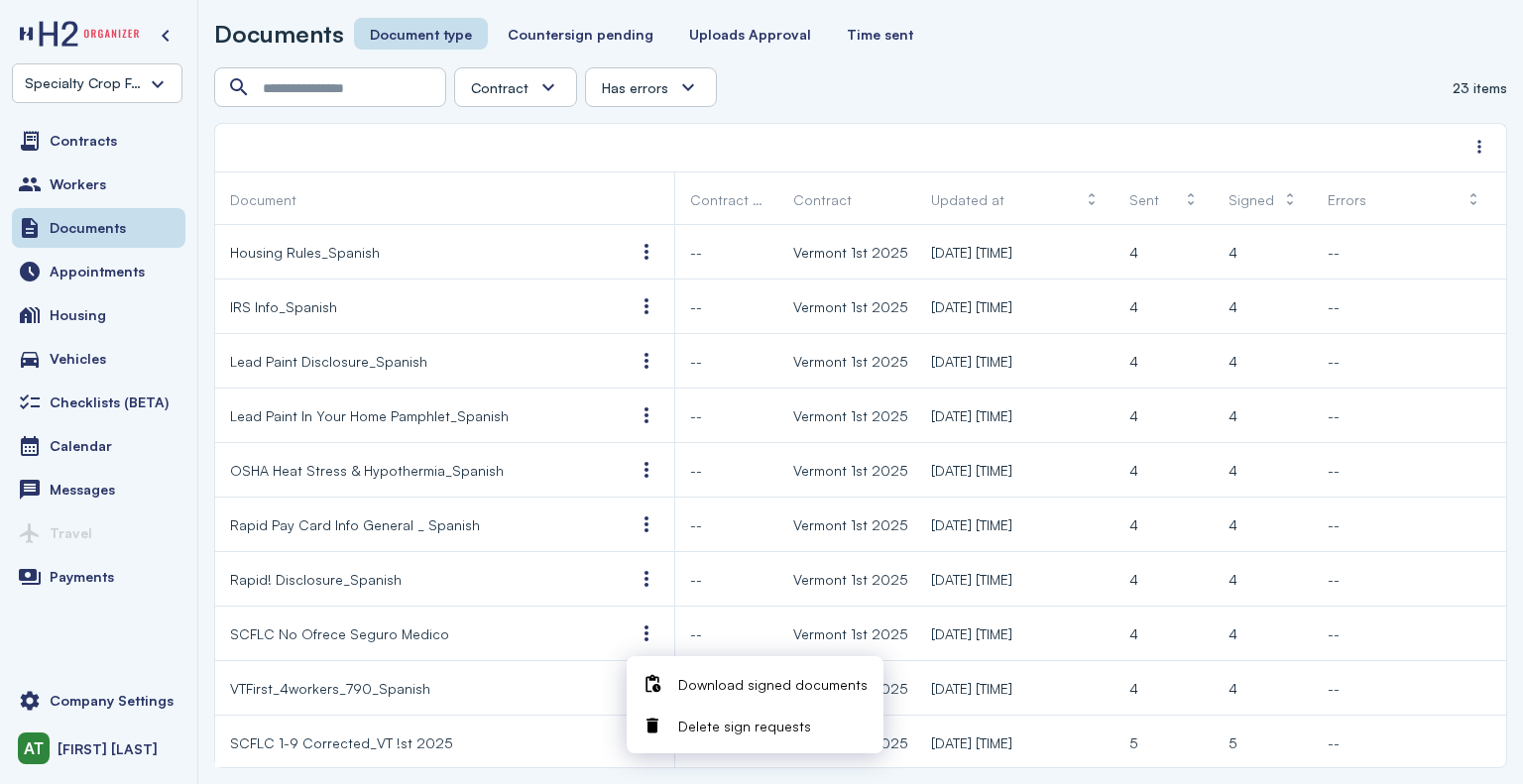 click on "Download signed documents" at bounding box center [772, 684] 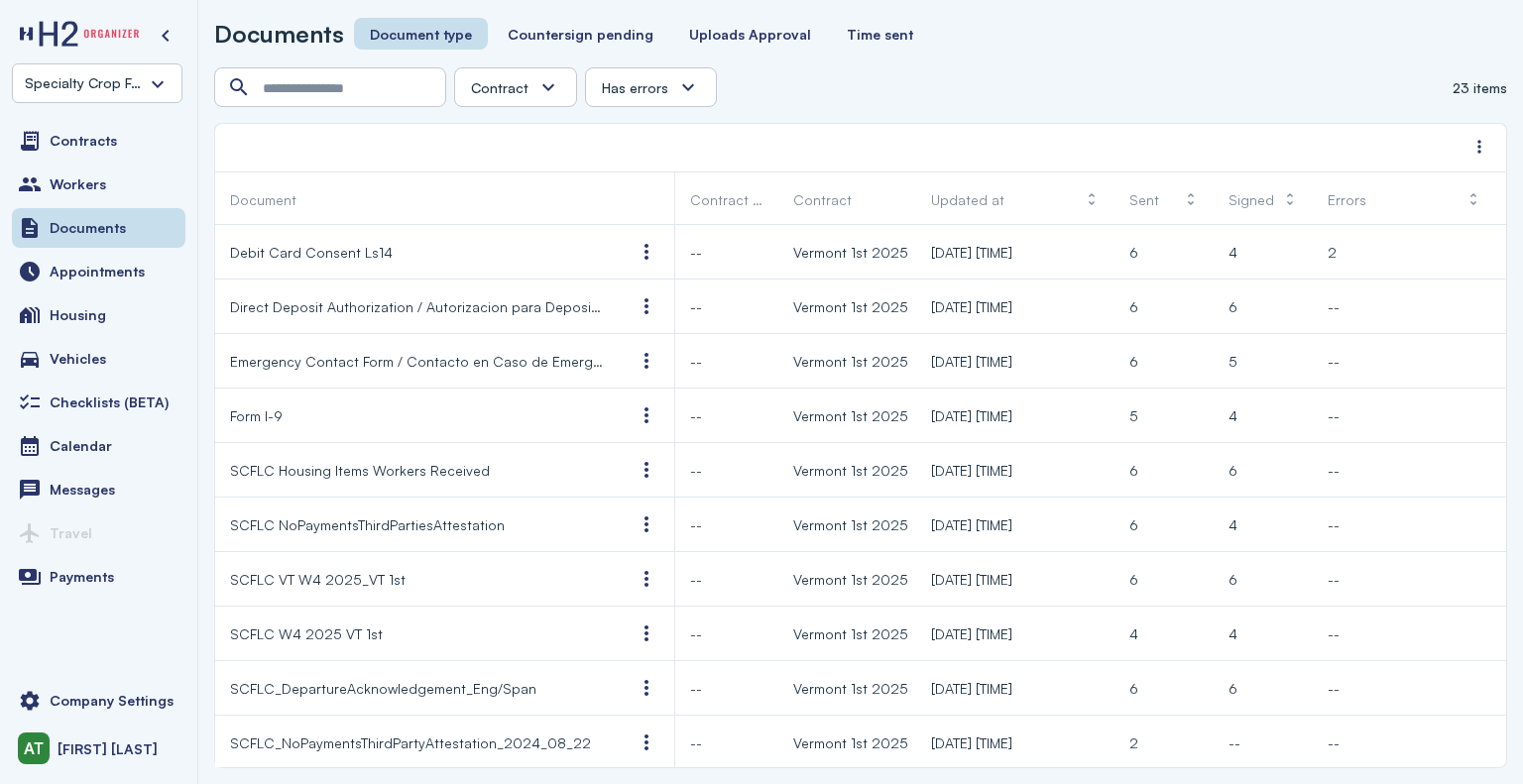 scroll, scrollTop: 0, scrollLeft: 0, axis: both 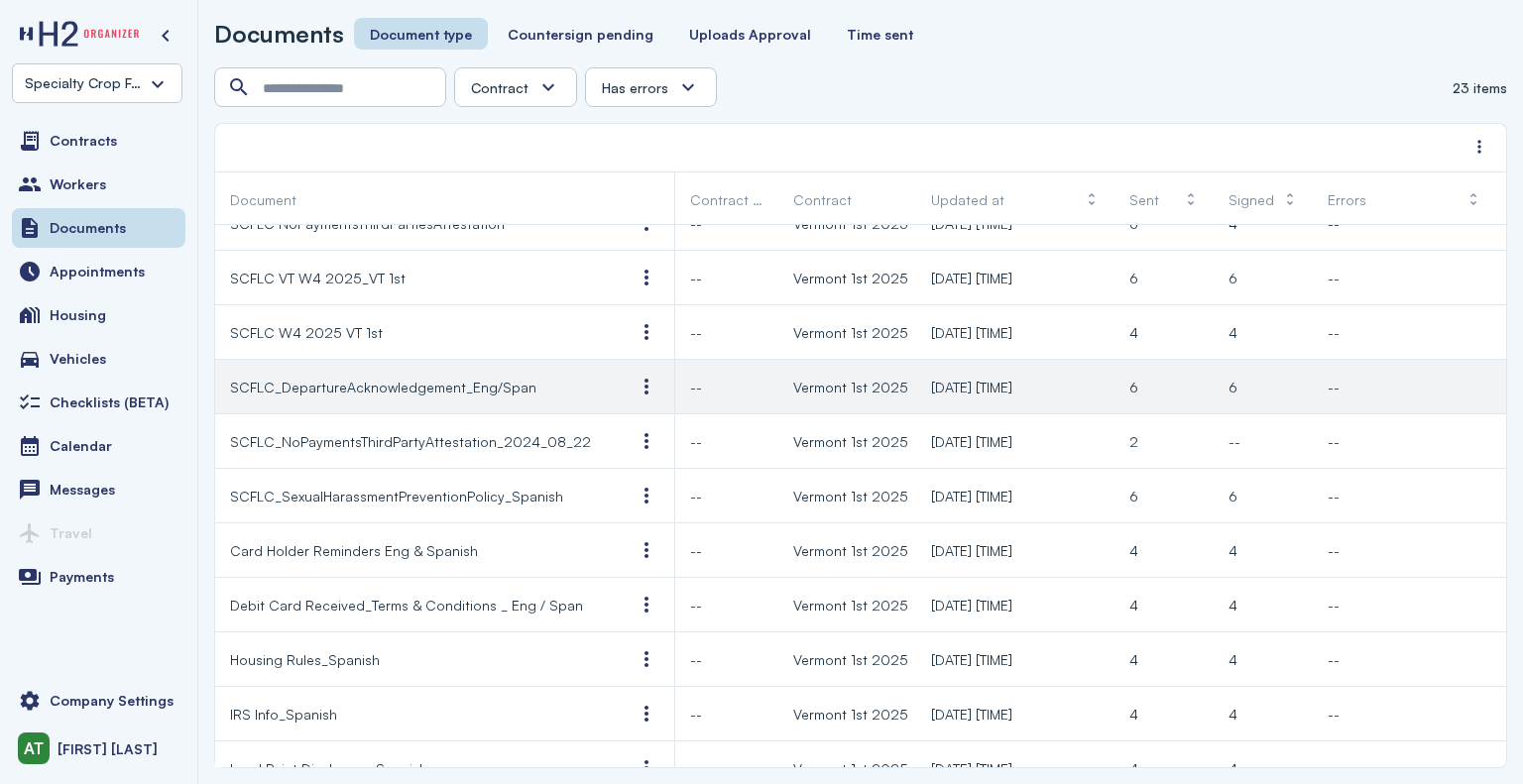 click on "SCFLC_DepartureAcknowledgement_Eng/Span" at bounding box center [383, 387] 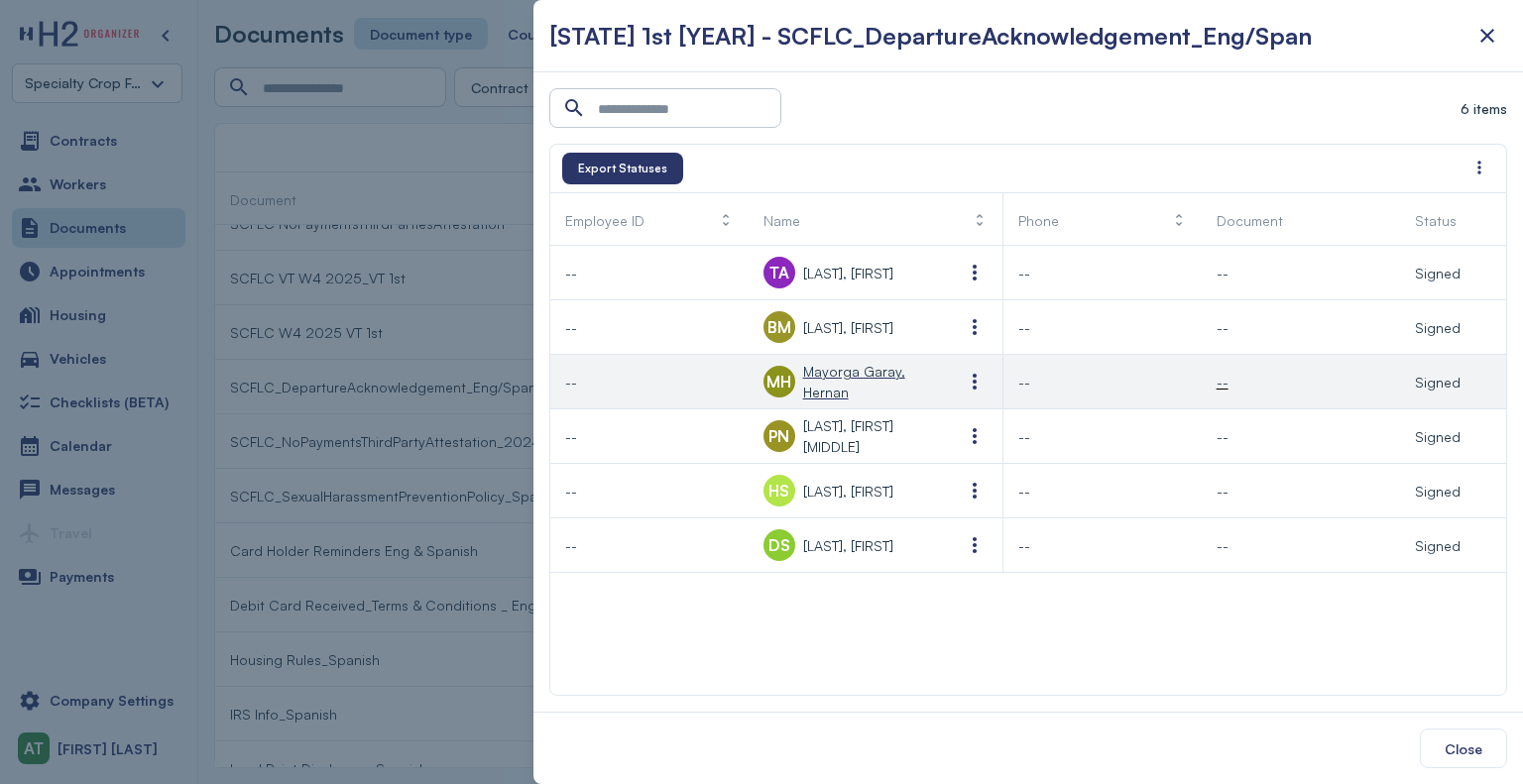 click on "Mayorga Garay, Hernan" at bounding box center (868, 382) 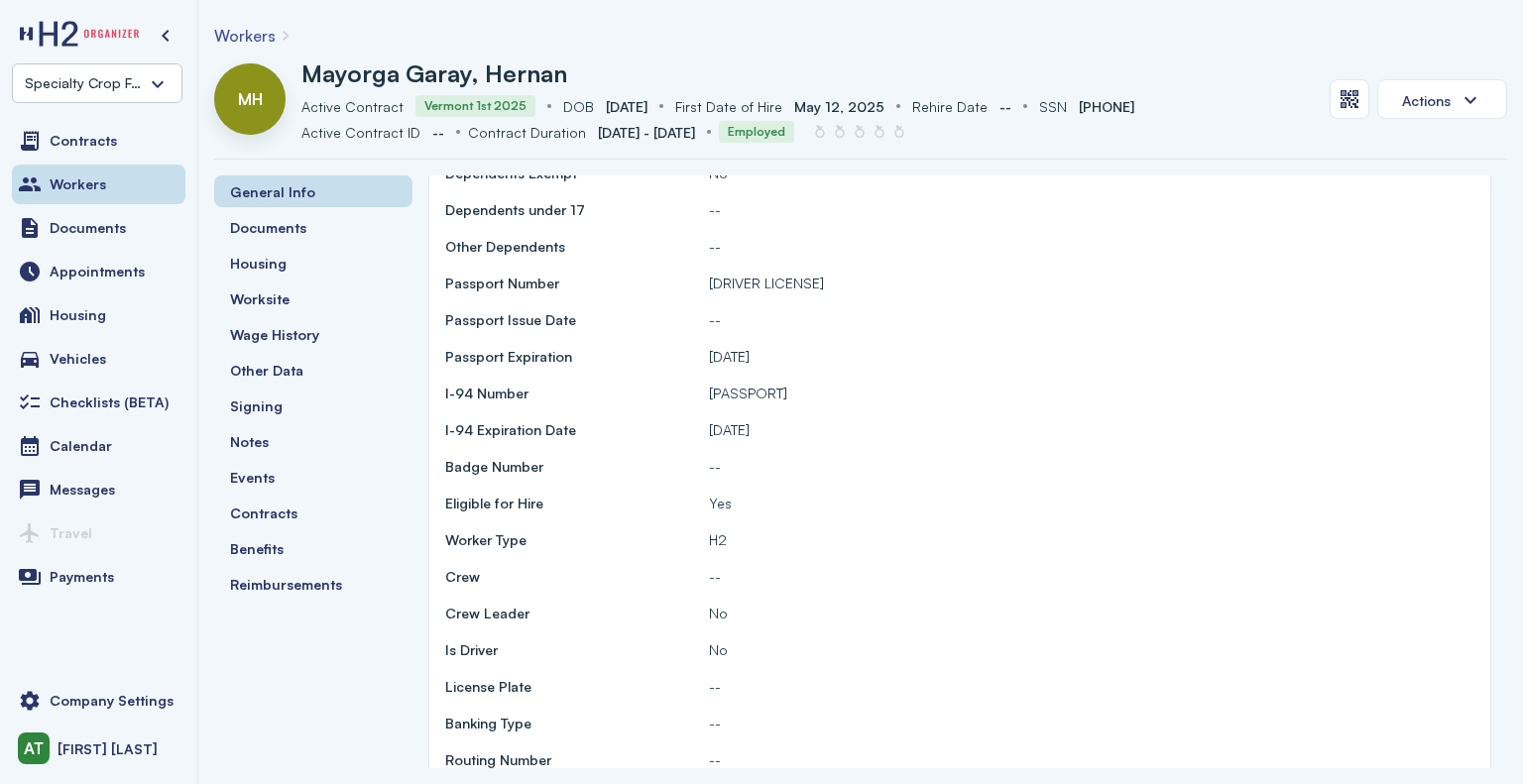 scroll, scrollTop: 99, scrollLeft: 0, axis: vertical 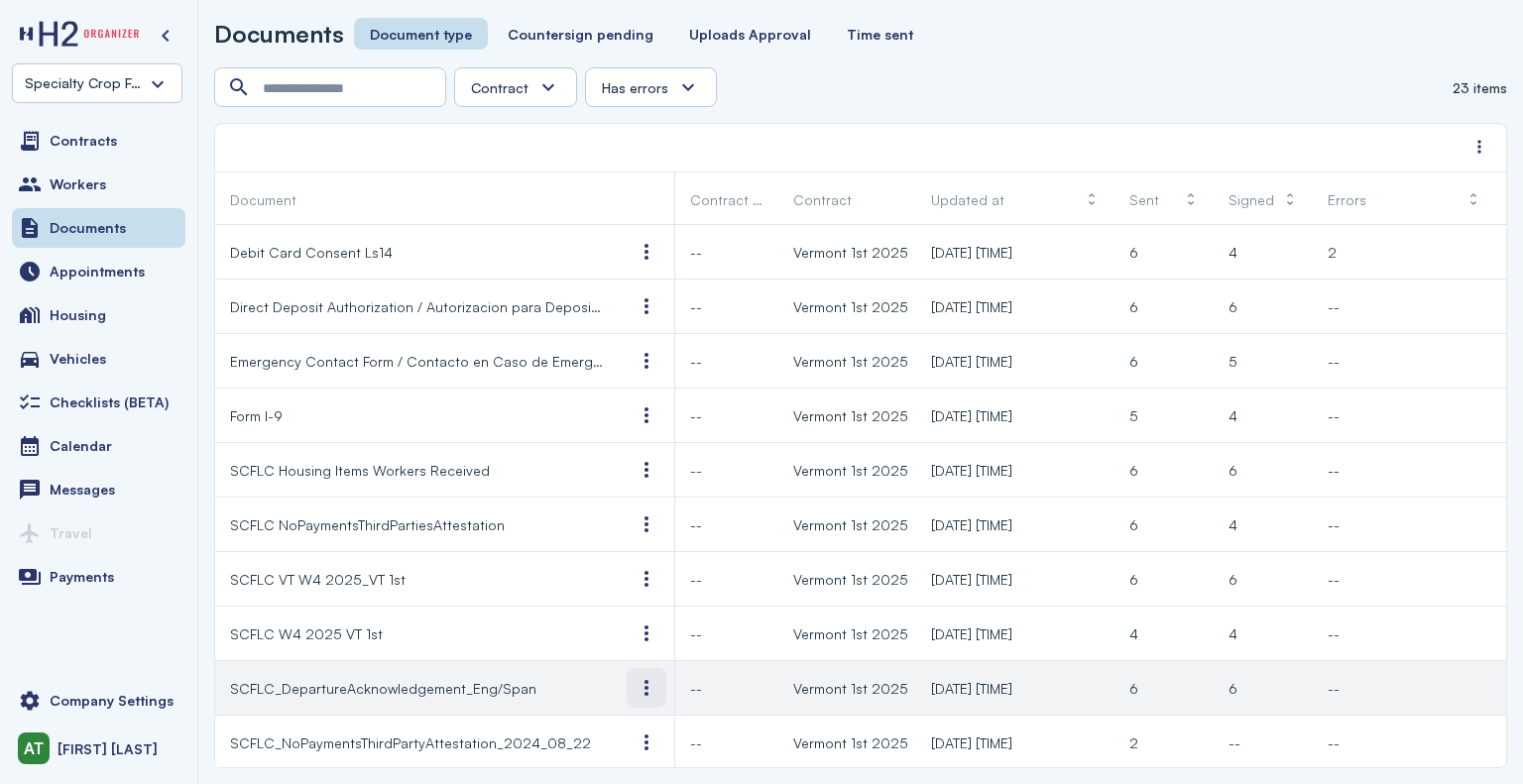 click at bounding box center [646, 688] 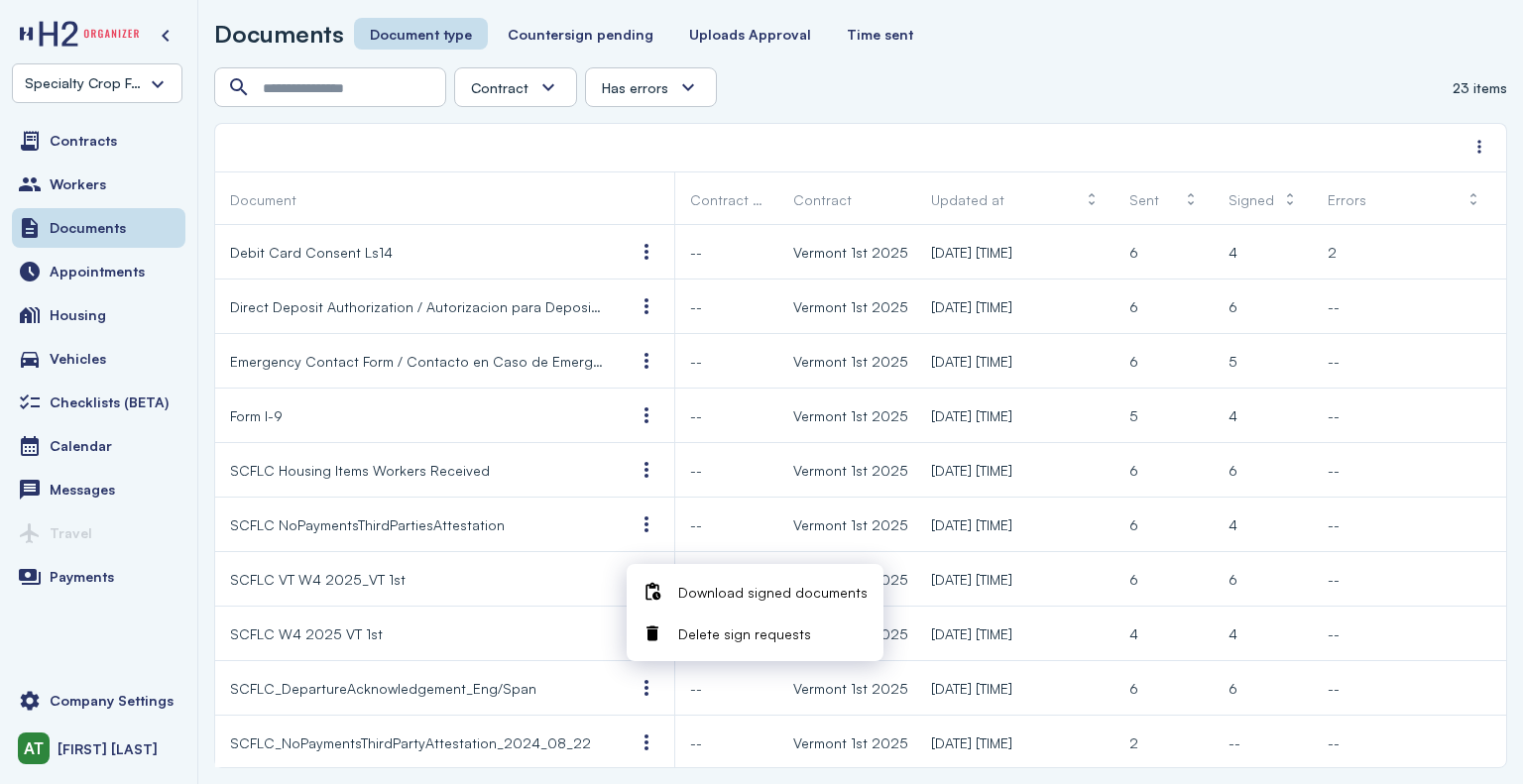 click on "Download signed documents" at bounding box center (772, 592) 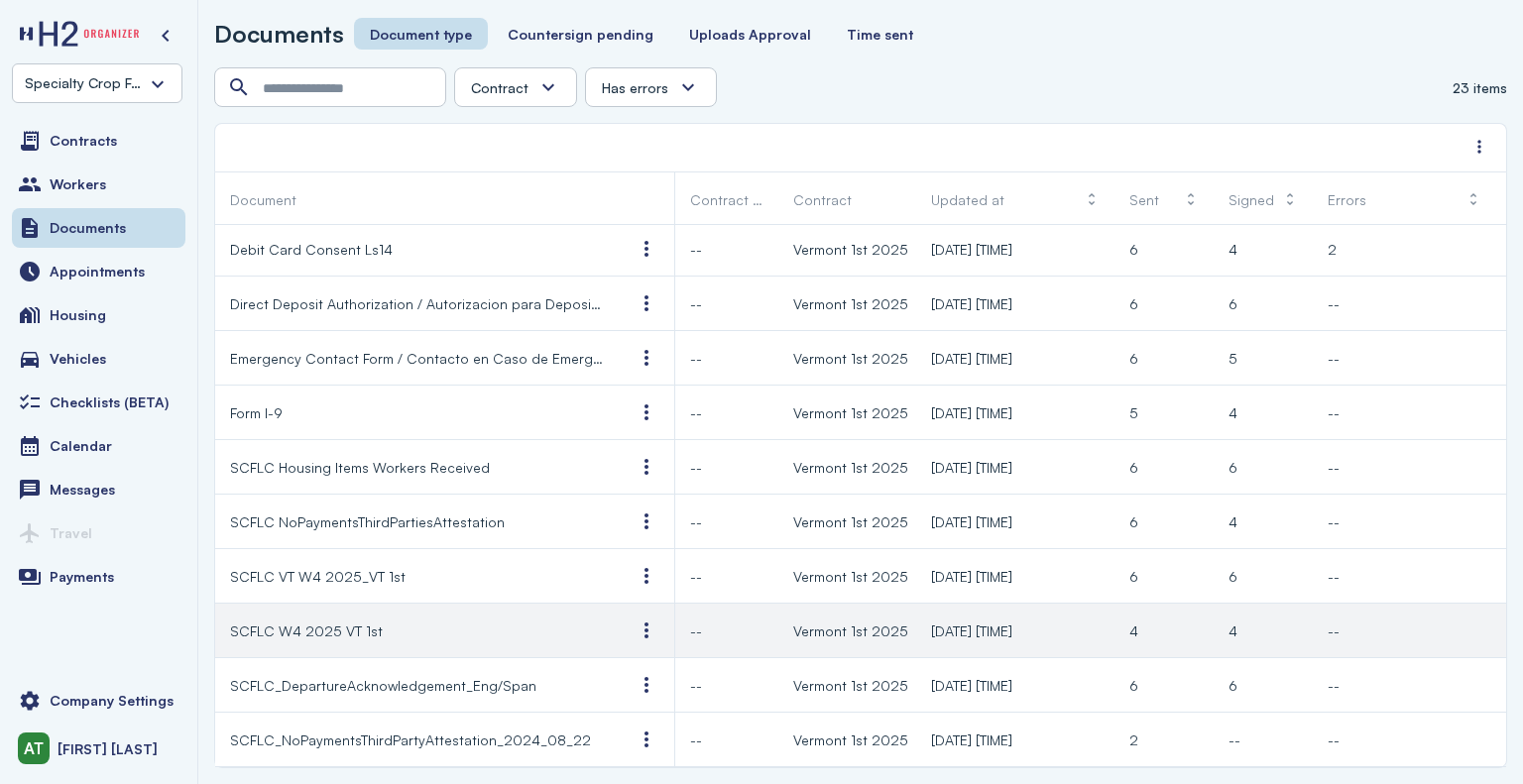 scroll, scrollTop: 0, scrollLeft: 0, axis: both 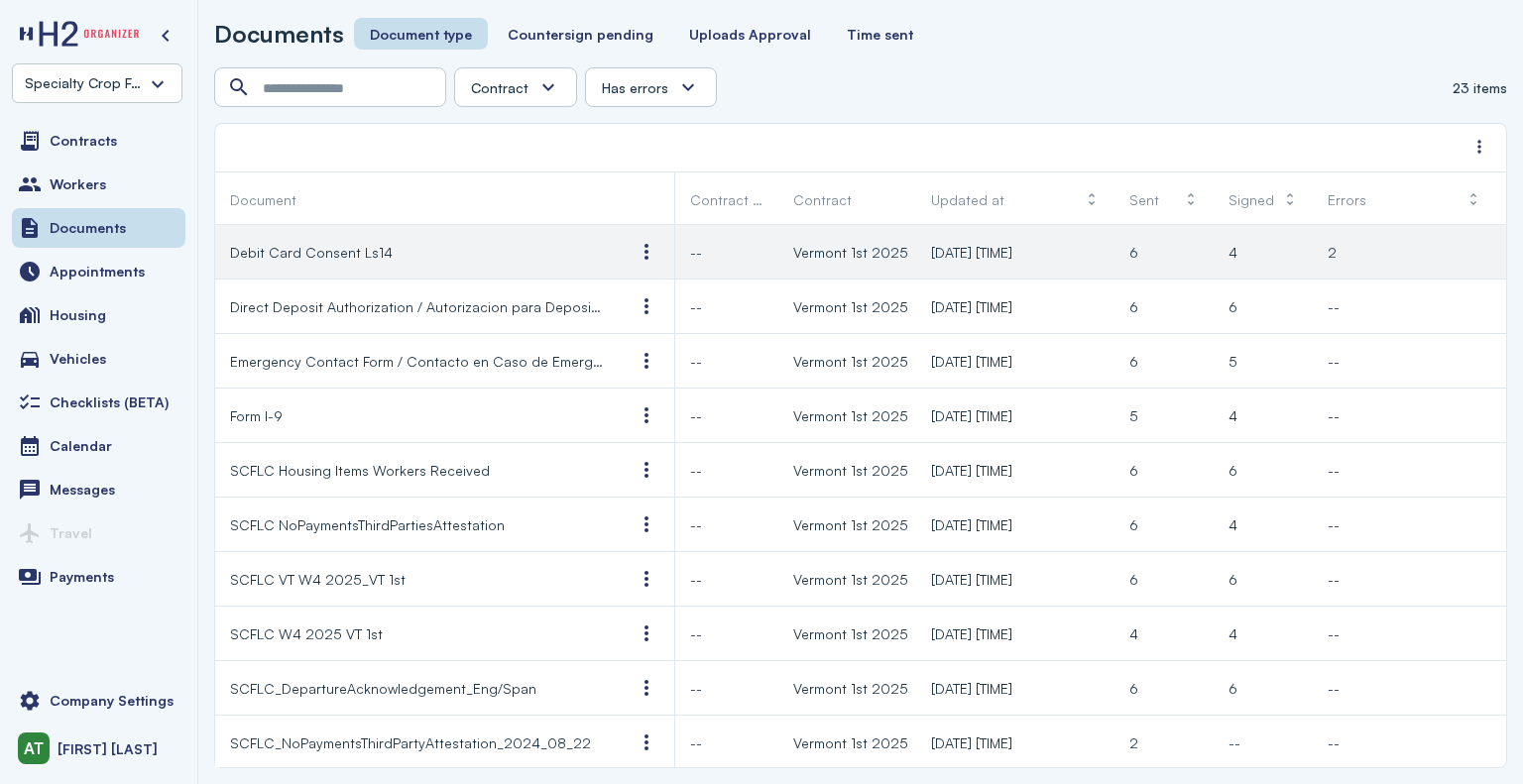 click on "Debit Card Consent Ls14" at bounding box center (311, 252) 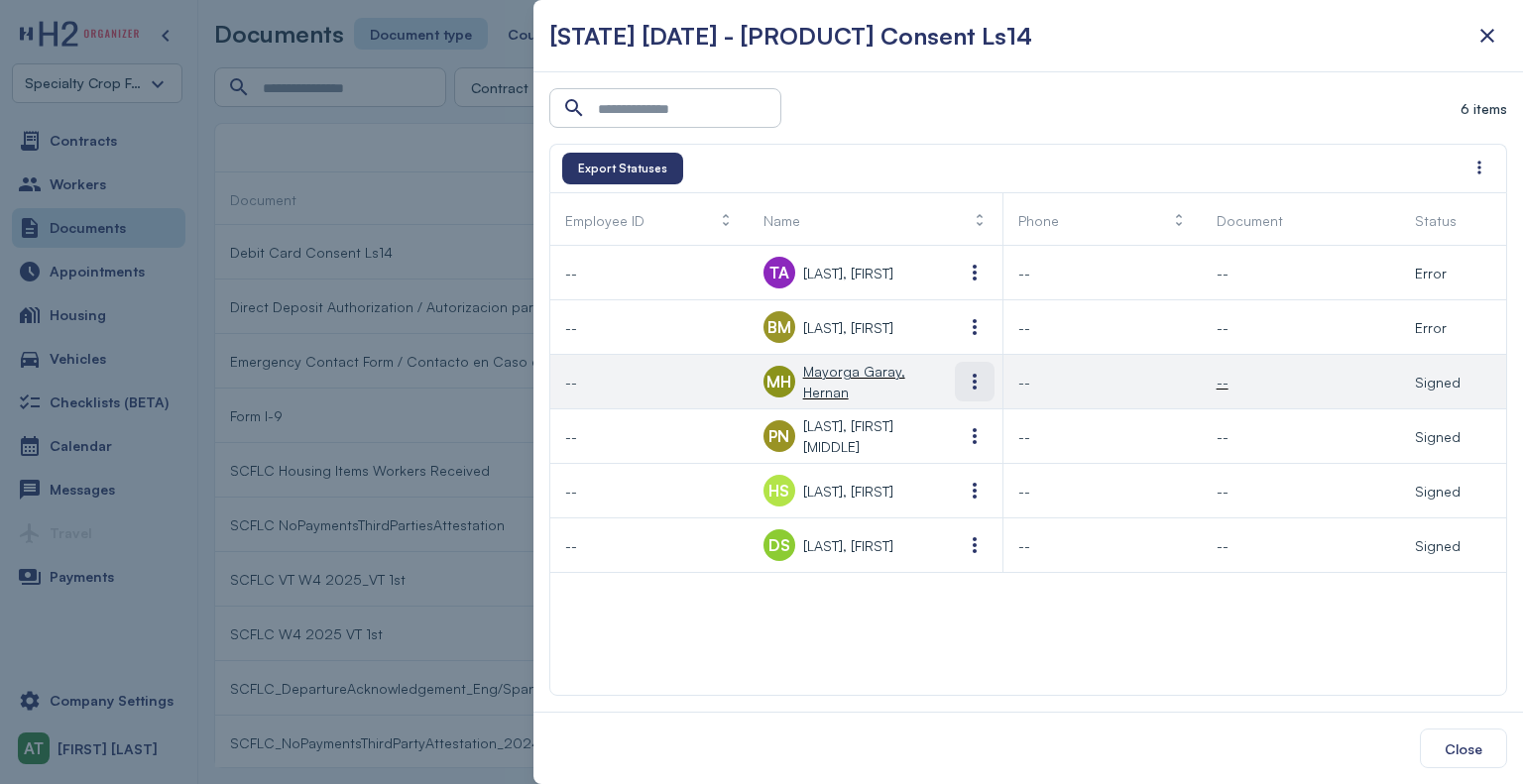 click at bounding box center (975, 382) 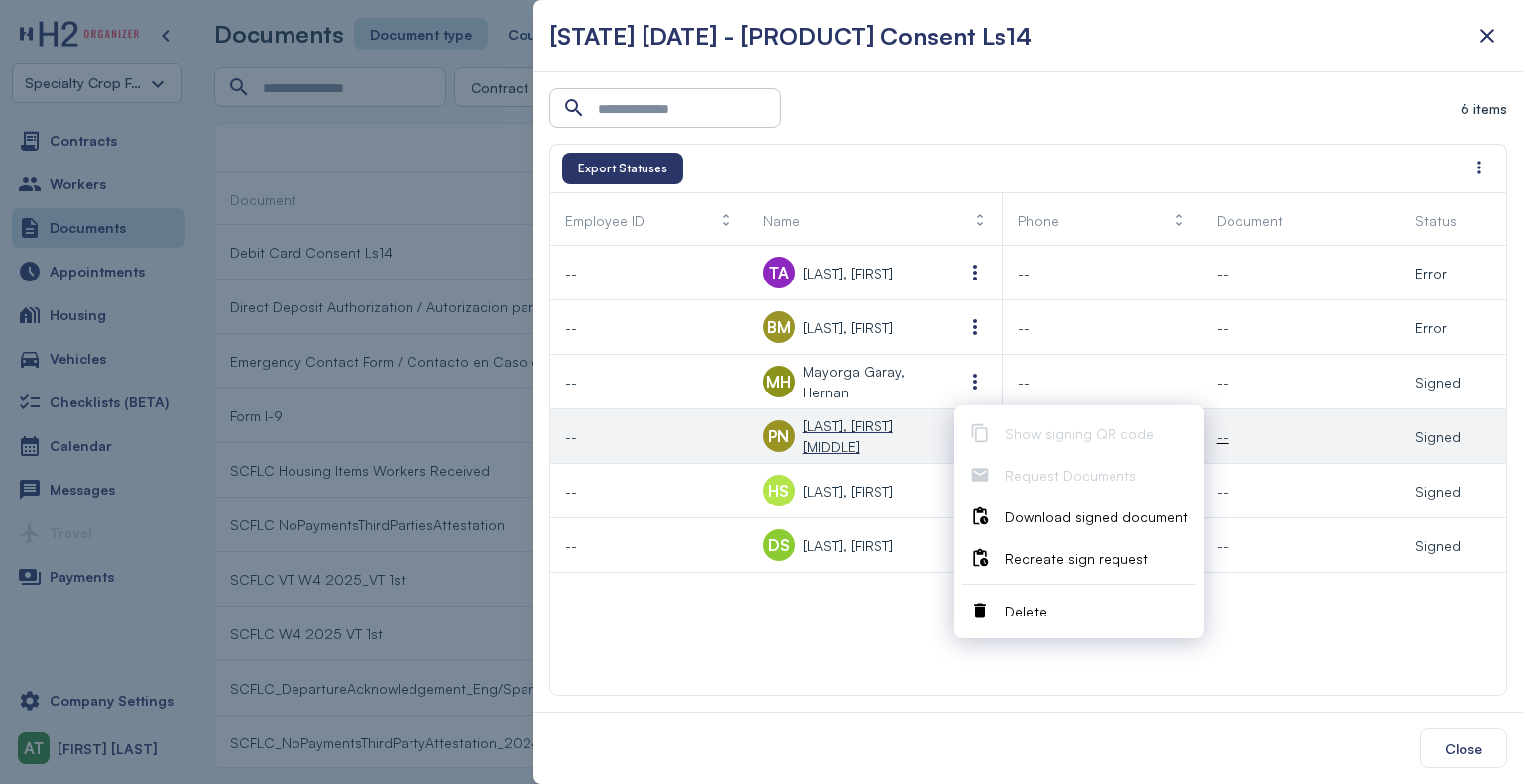 click on "[LAST], [FIRST]" at bounding box center [868, 436] 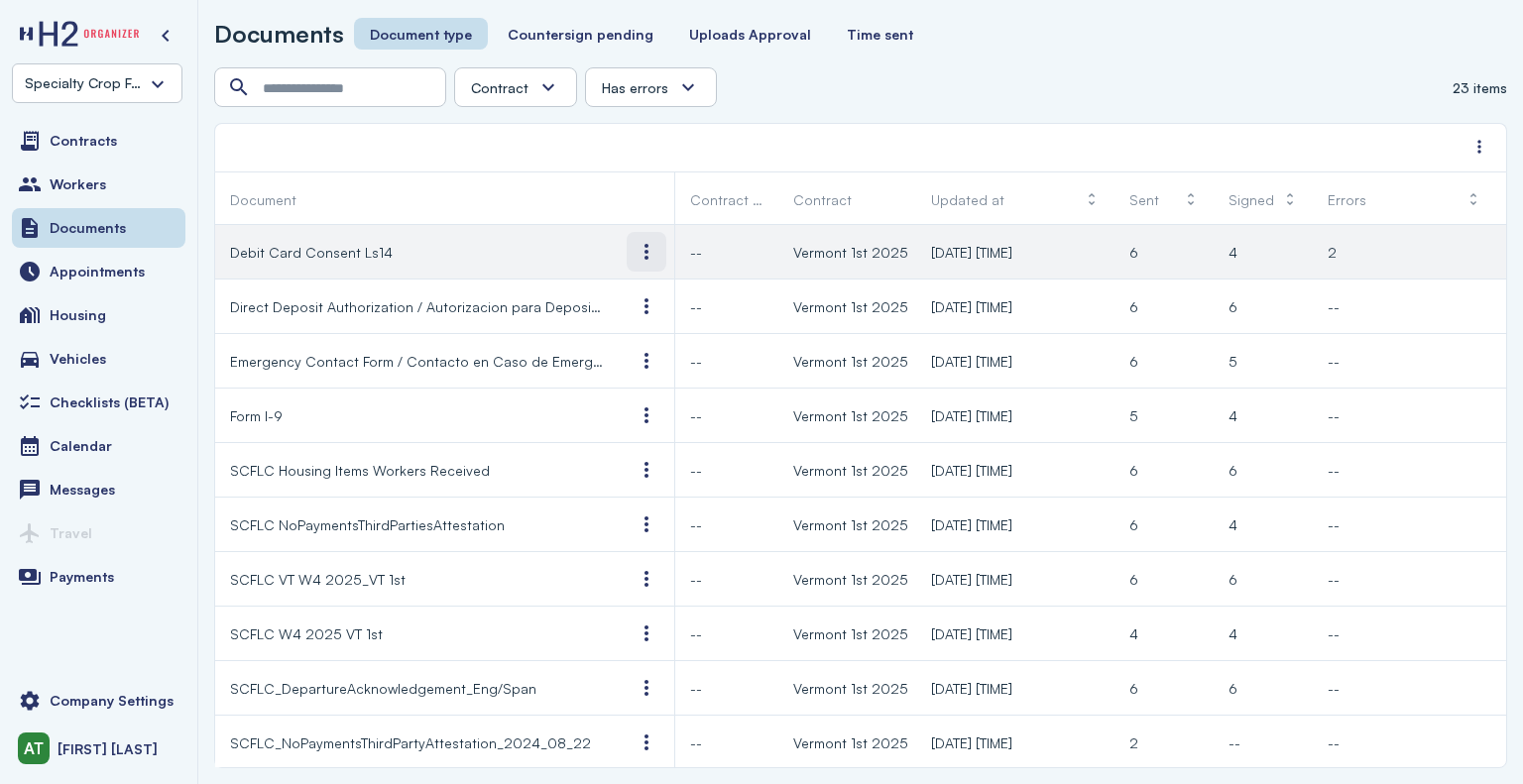 click at bounding box center (646, 252) 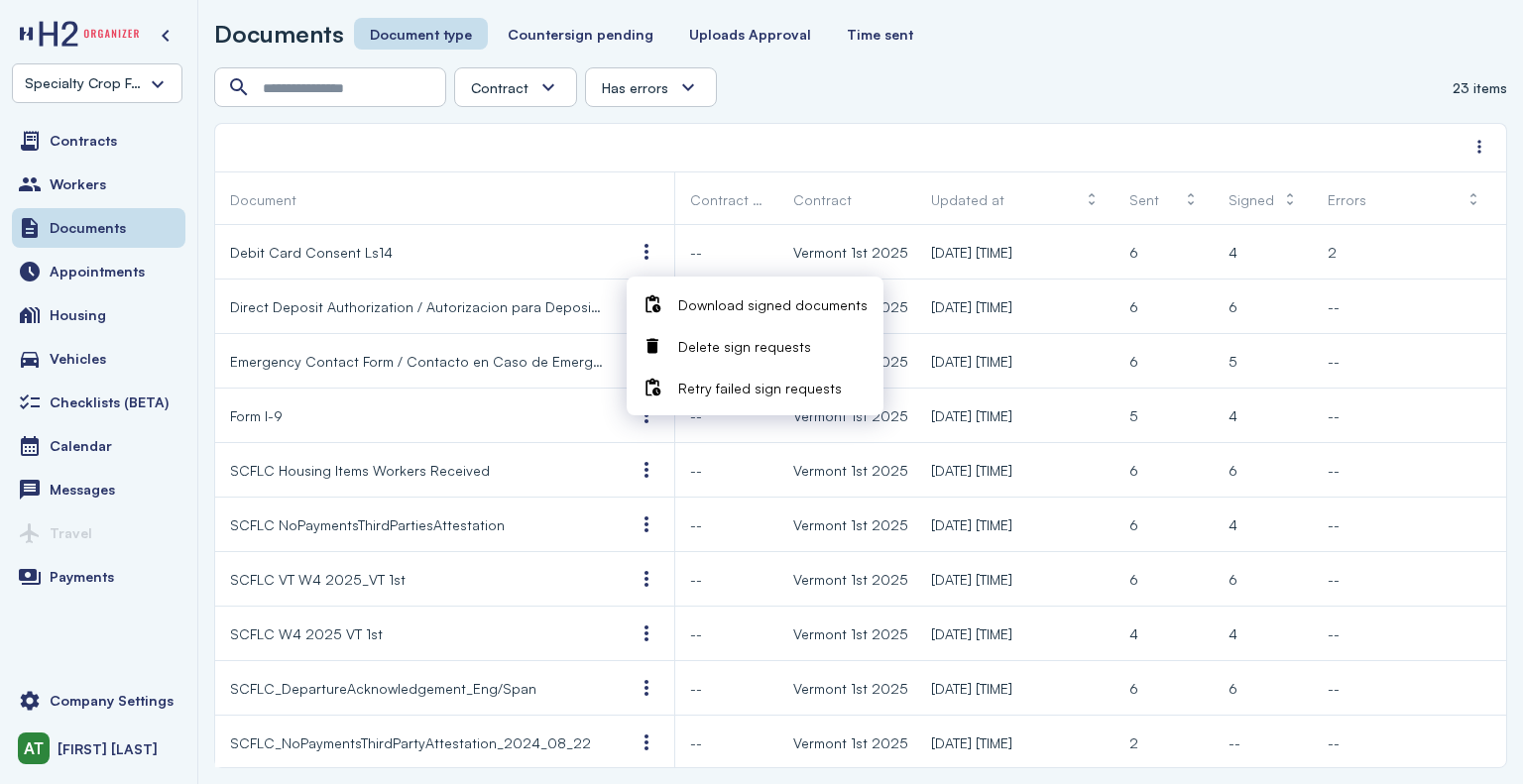 click on "Download signed documents" at bounding box center [772, 304] 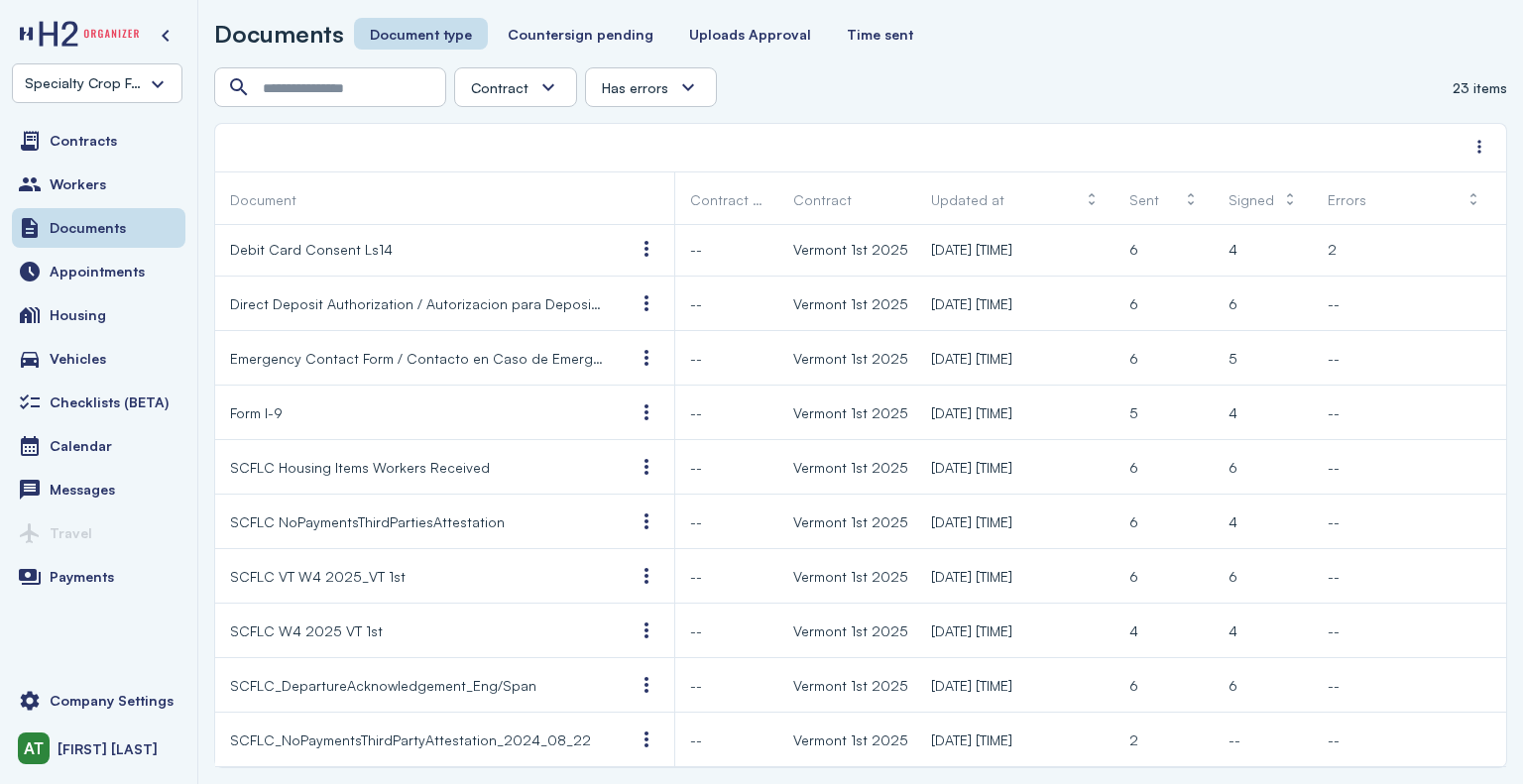 scroll, scrollTop: 0, scrollLeft: 0, axis: both 